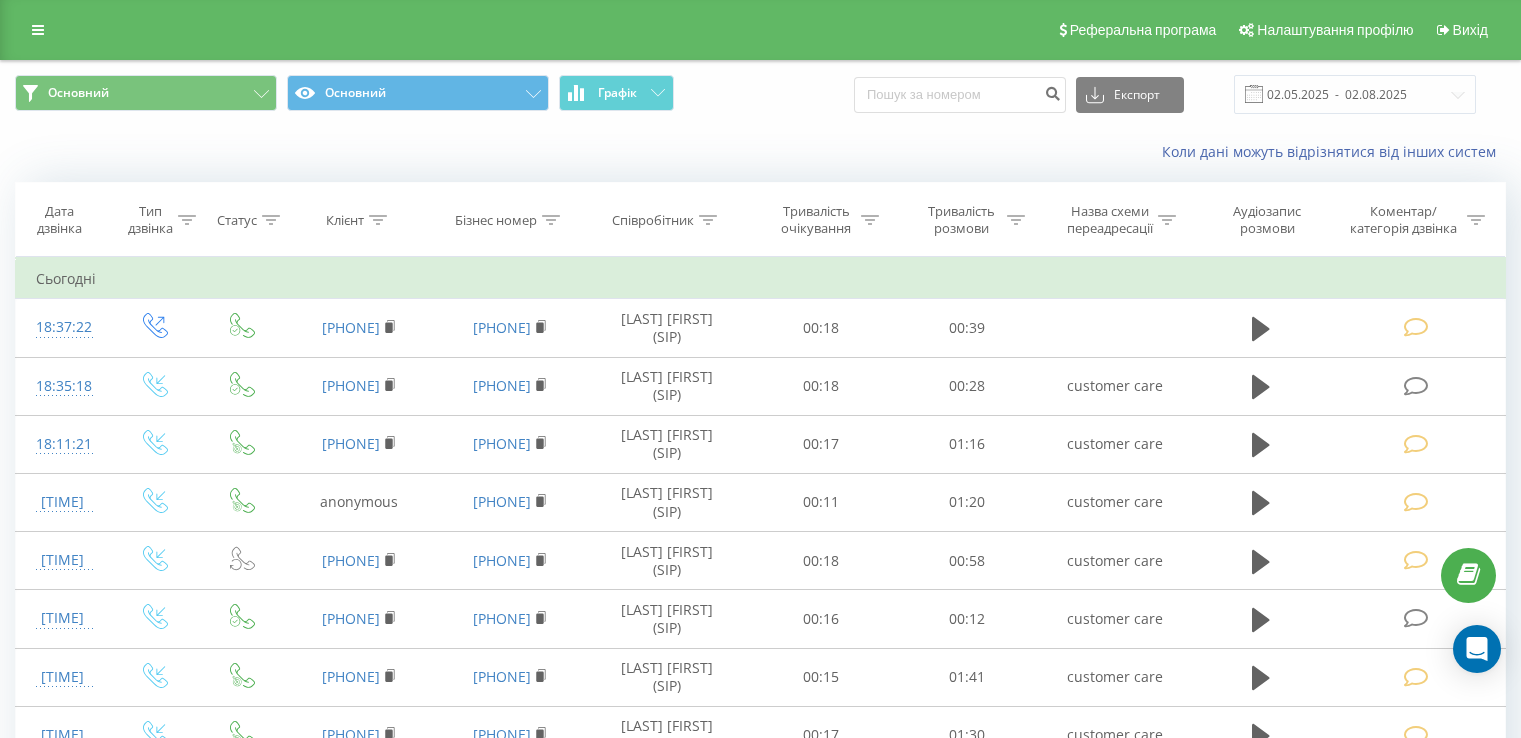 scroll, scrollTop: 0, scrollLeft: 0, axis: both 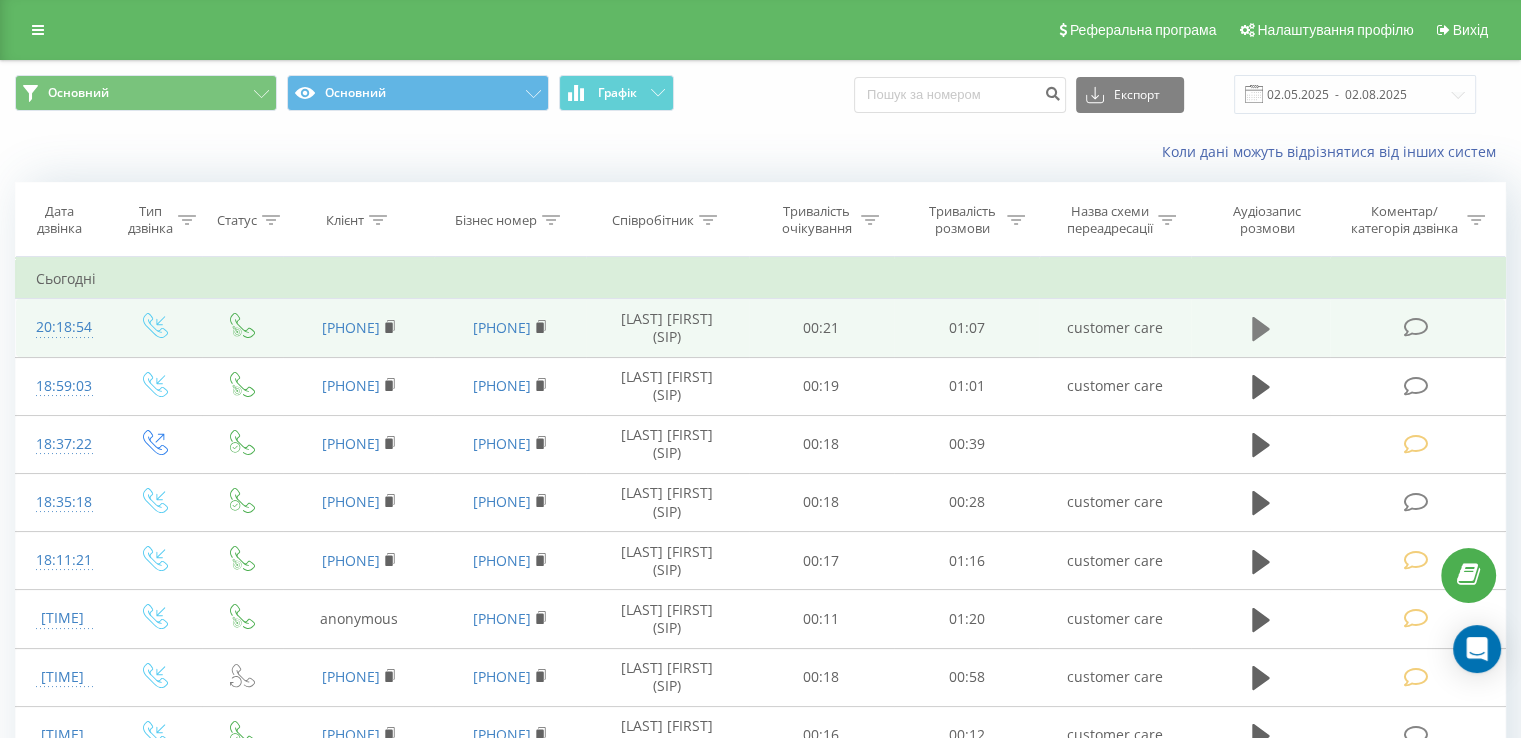 click 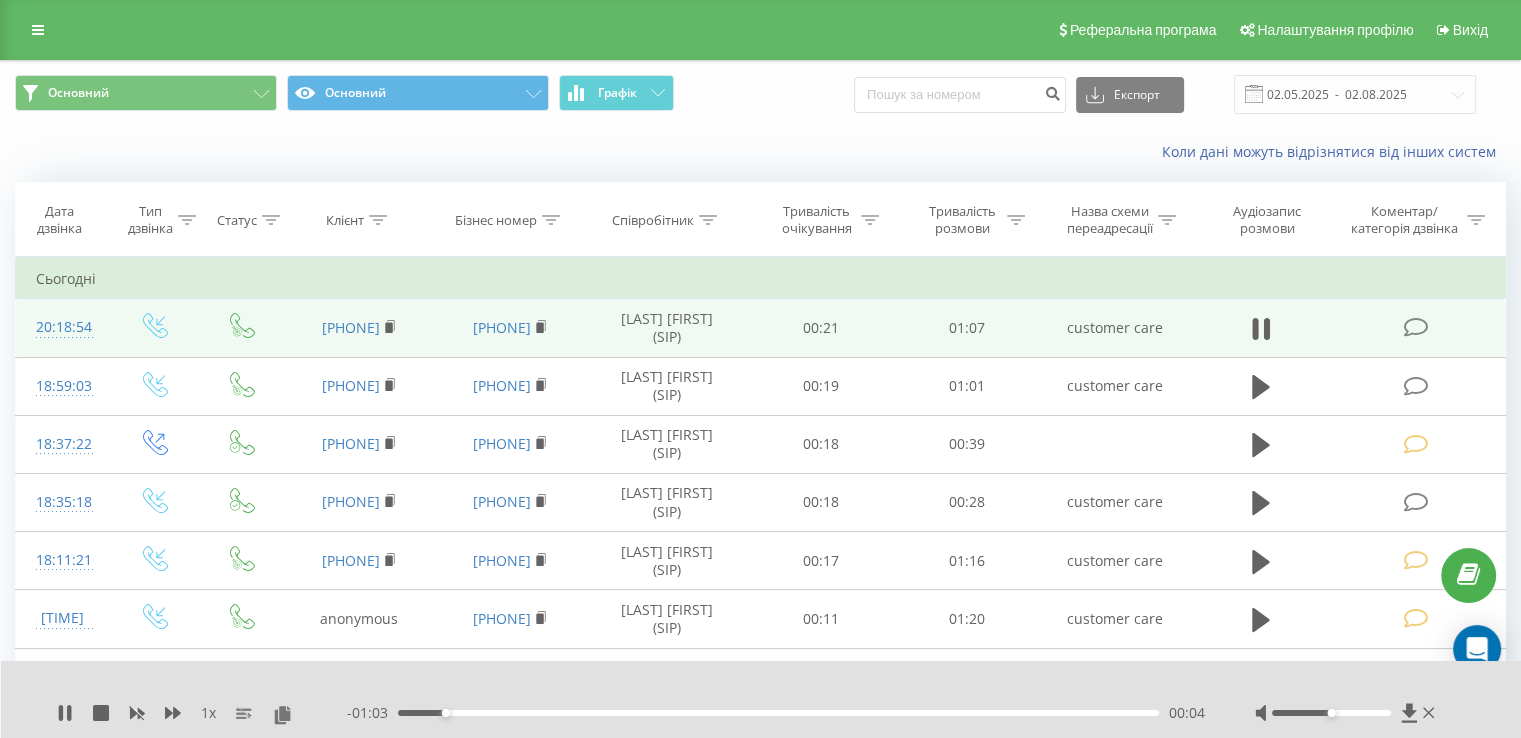 click on "00:04" at bounding box center [778, 713] 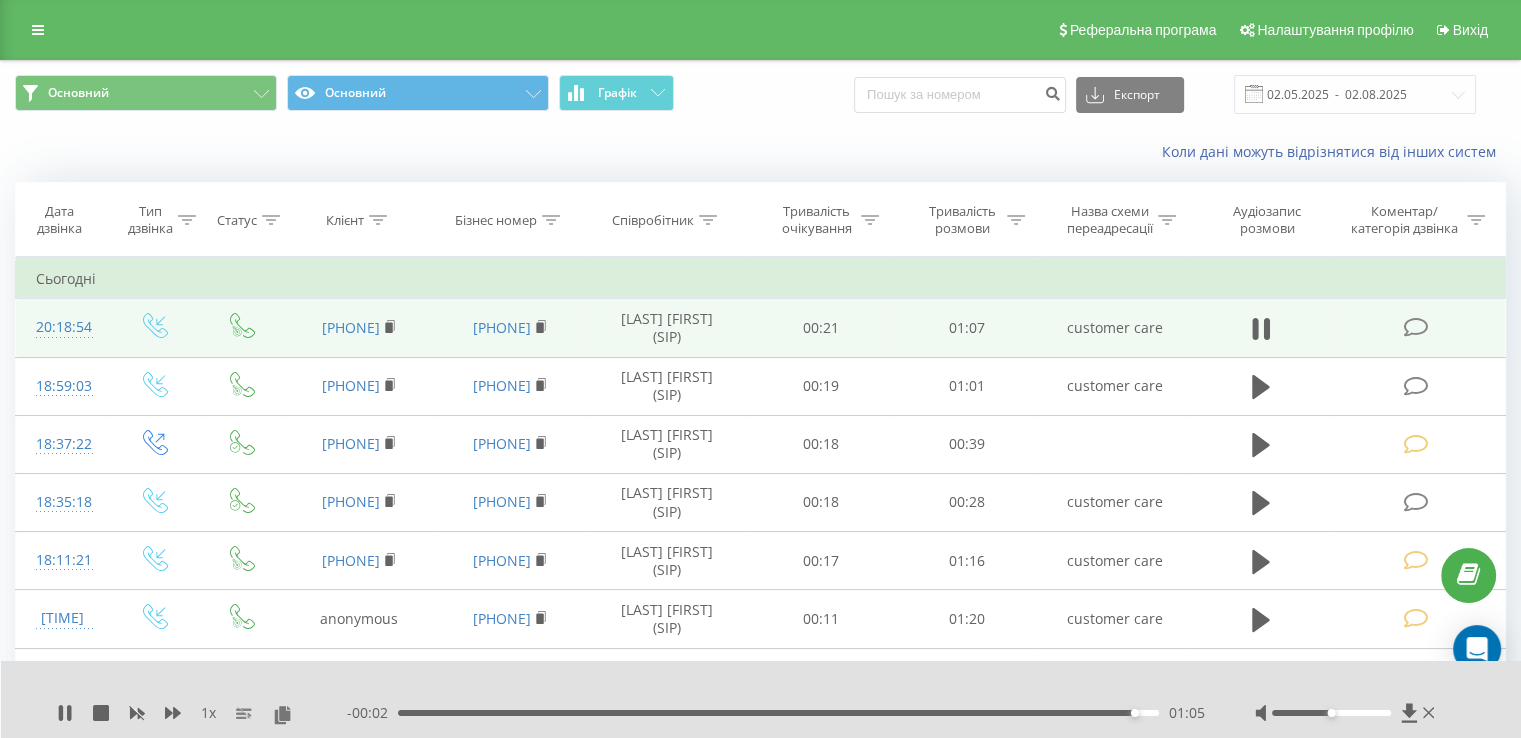 click on "01:05" at bounding box center (778, 713) 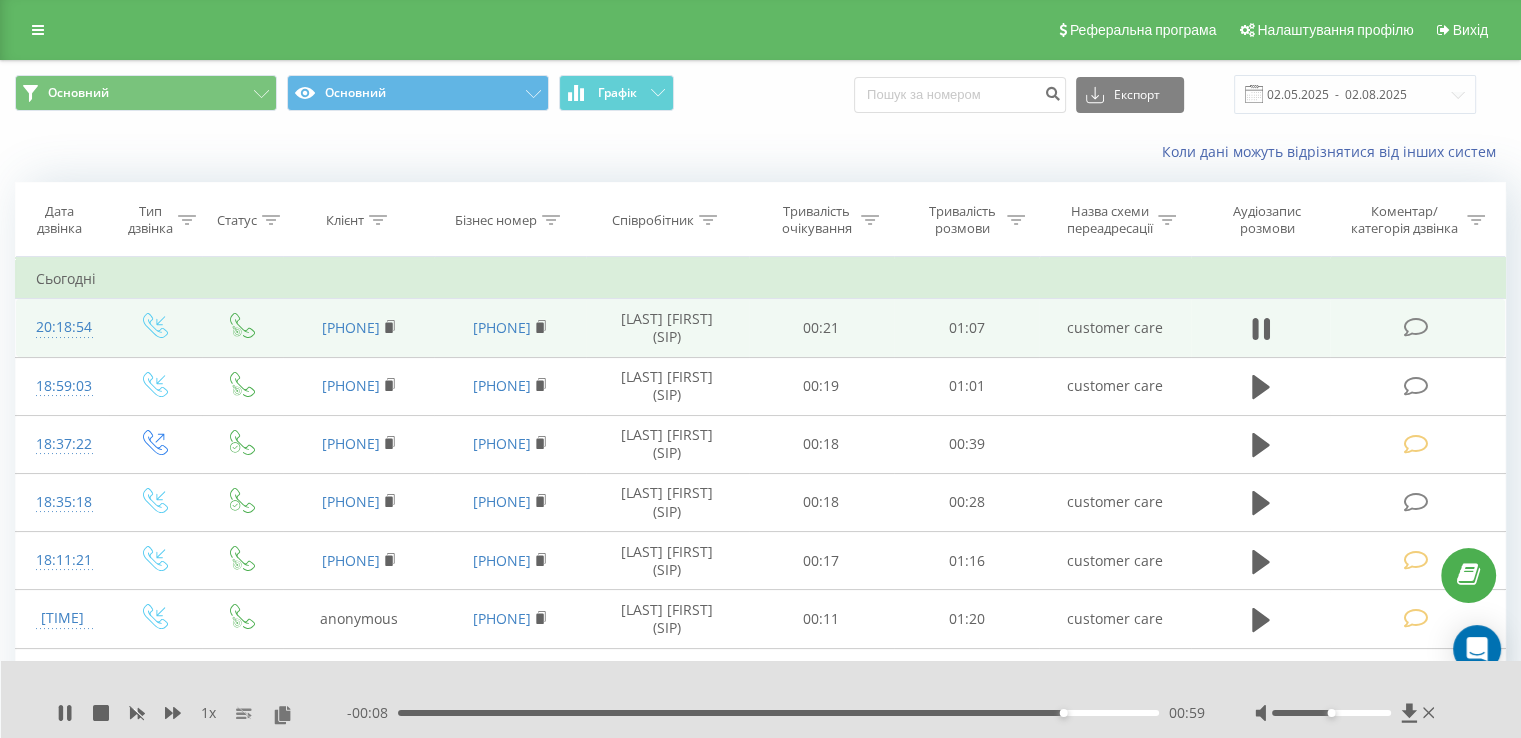 click on "00:59" at bounding box center [778, 713] 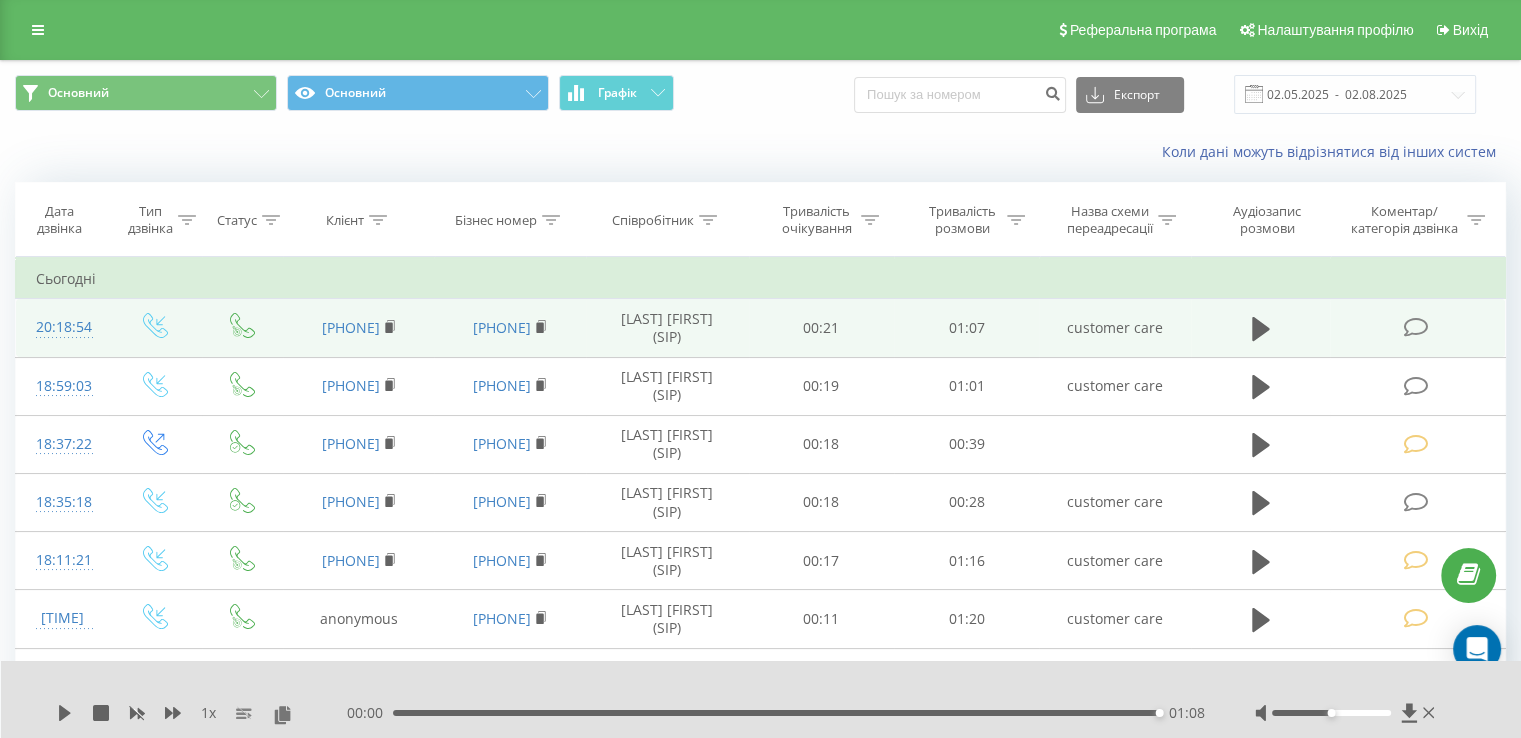 click on "00:00 01:08   01:08" at bounding box center (776, 713) 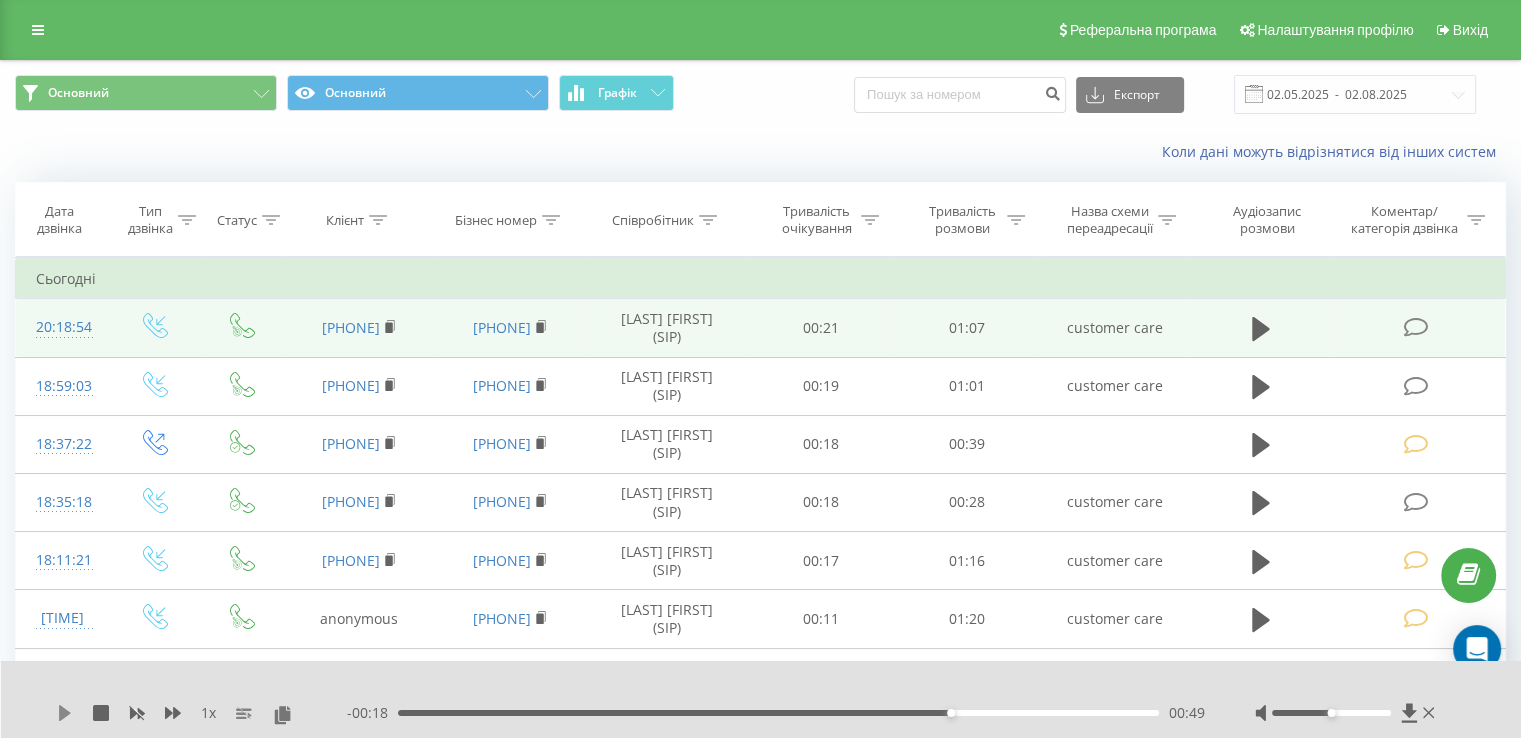 click 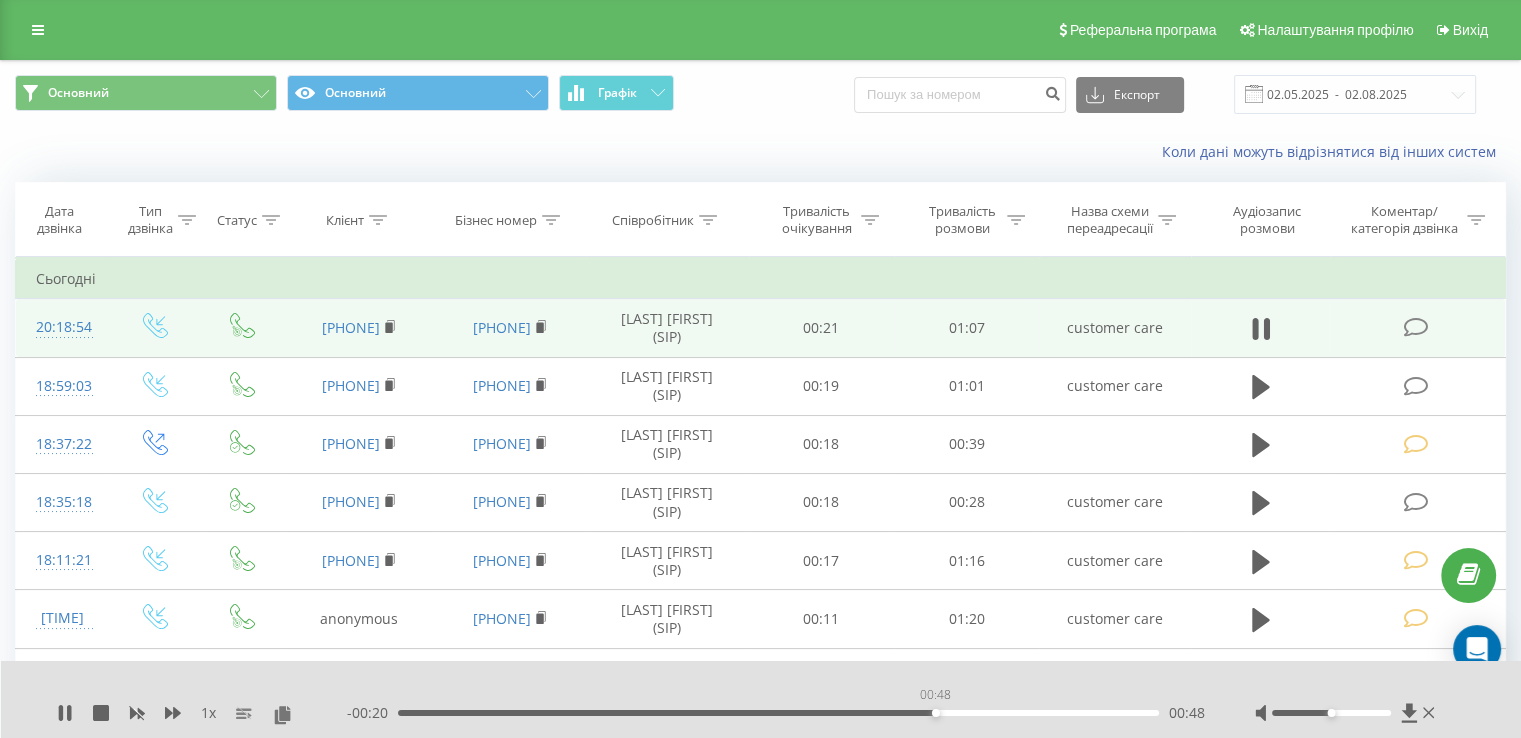 click on "00:48" at bounding box center (778, 713) 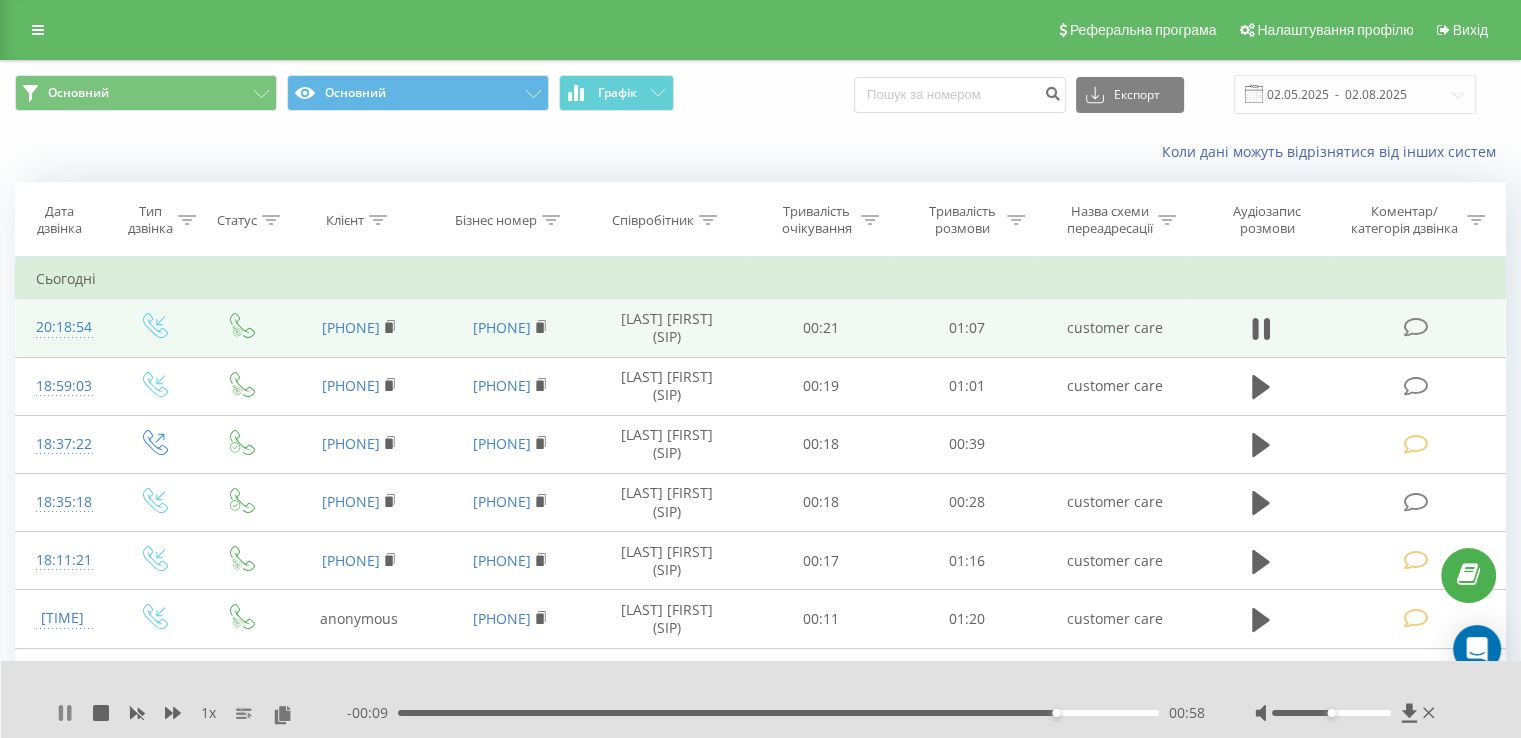 click 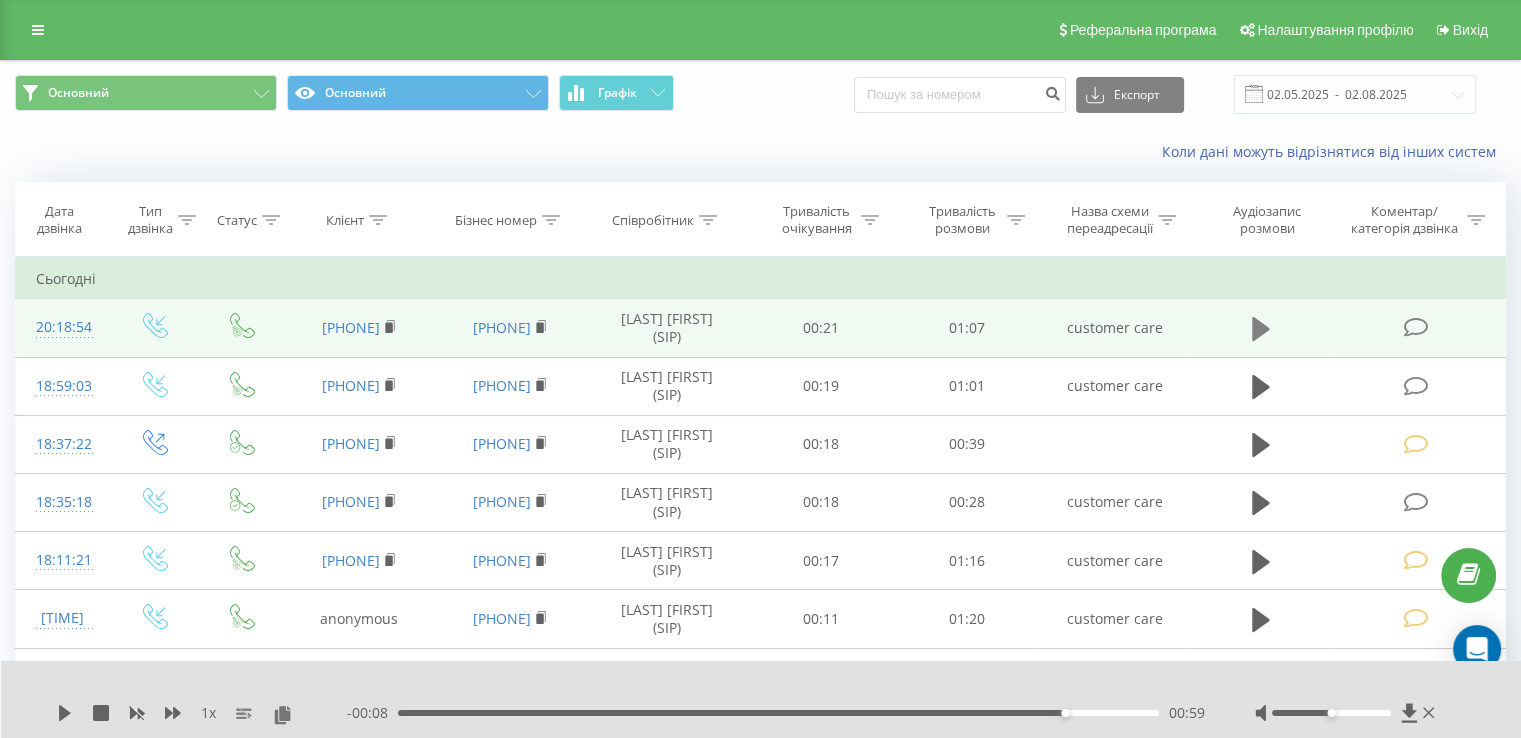 click at bounding box center [1261, 329] 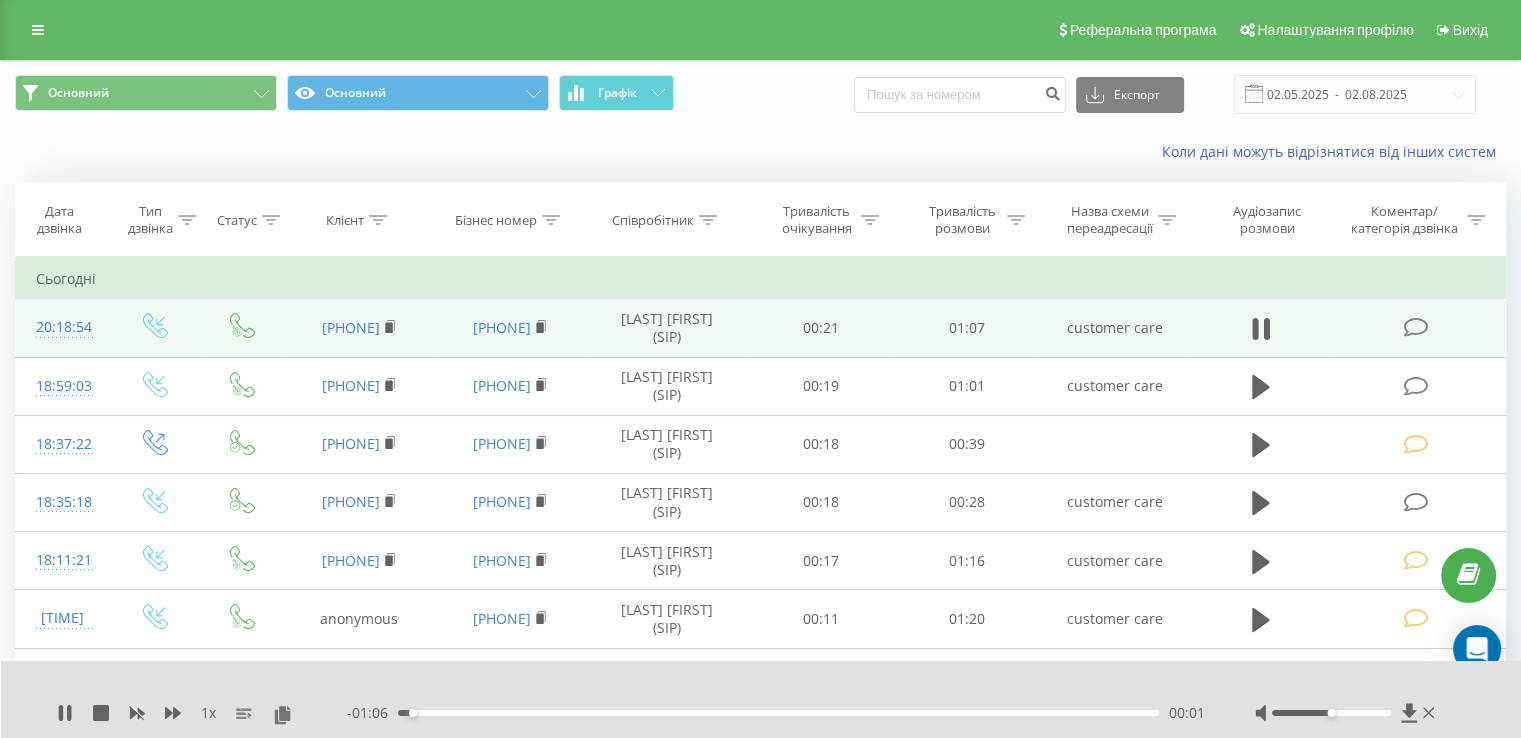 click on "00:01" at bounding box center (778, 713) 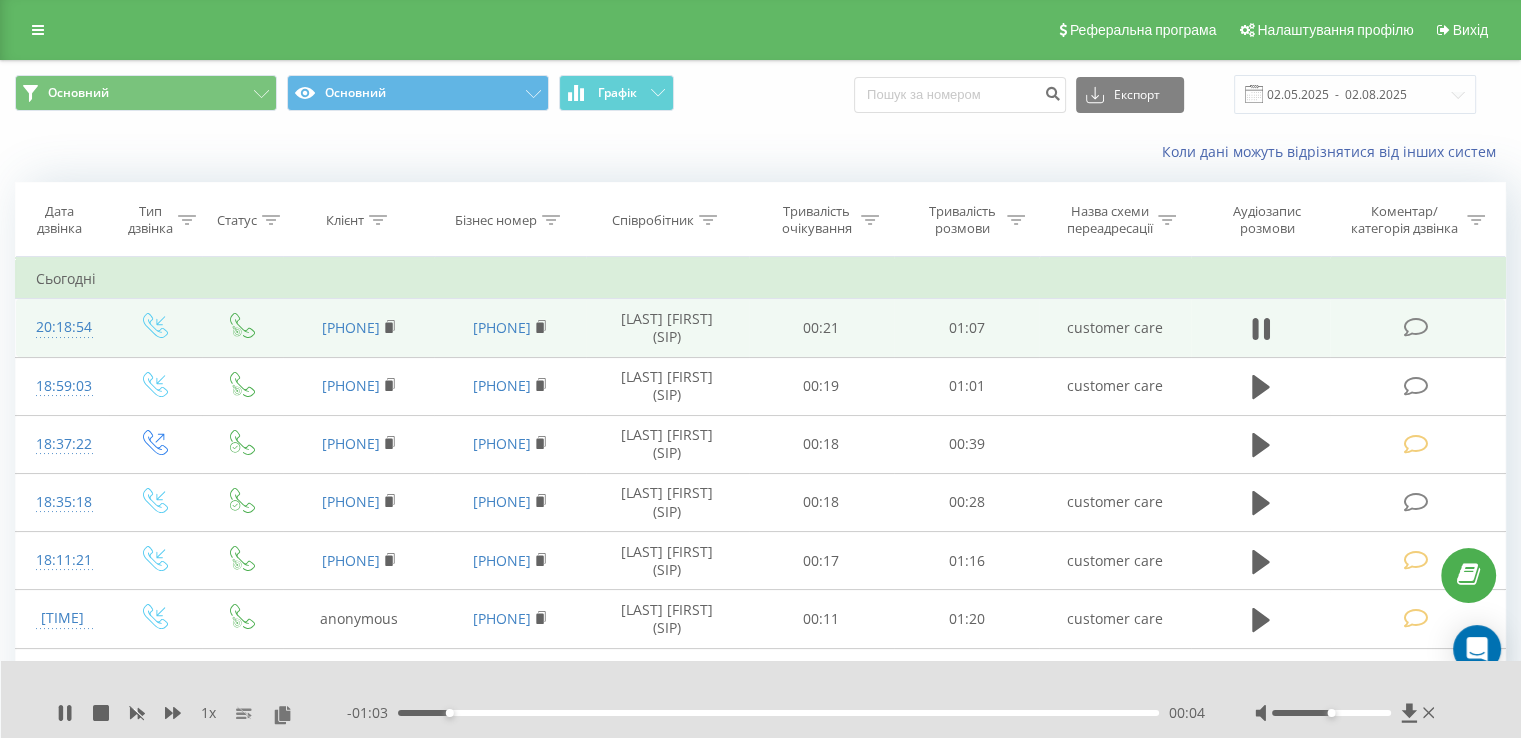 click on "00:04" at bounding box center (778, 713) 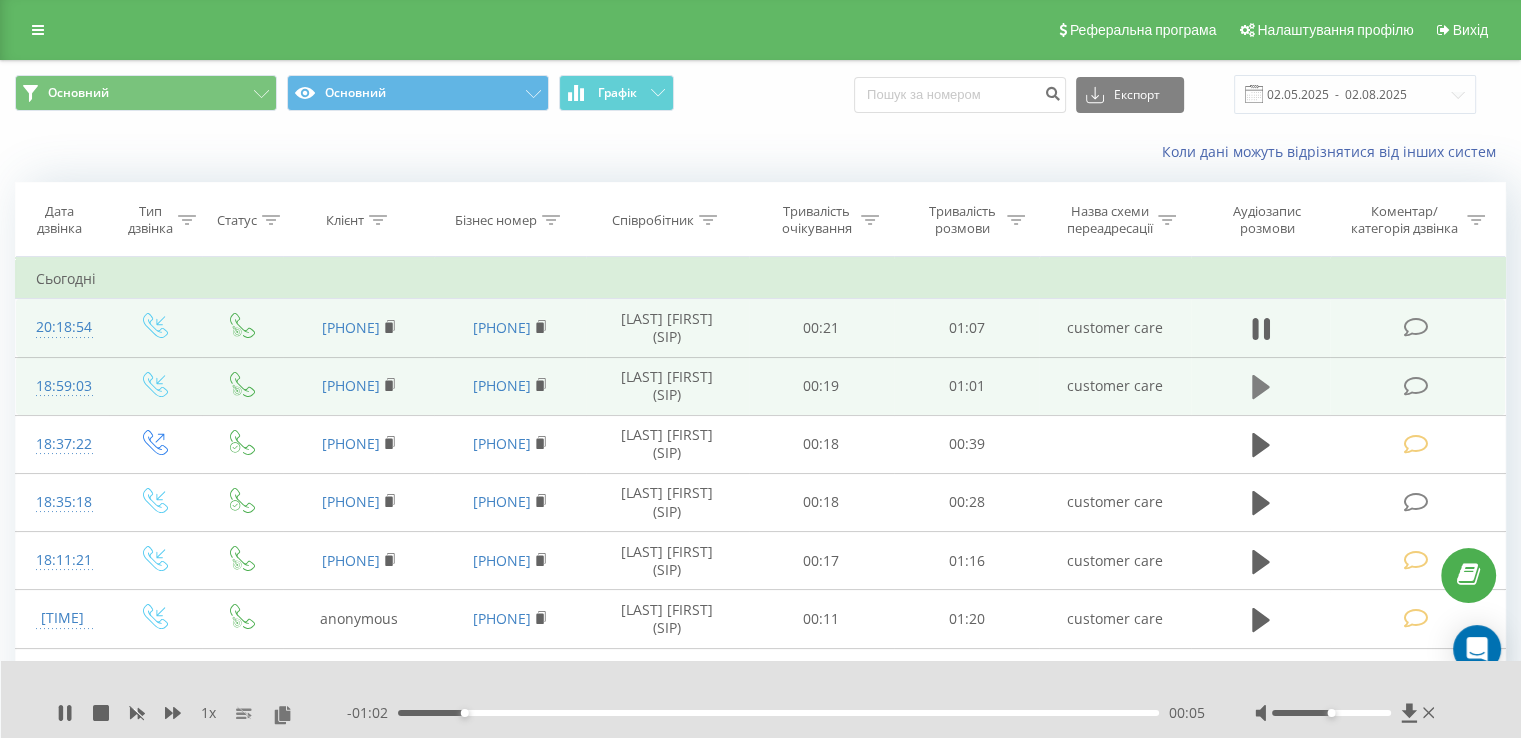 click 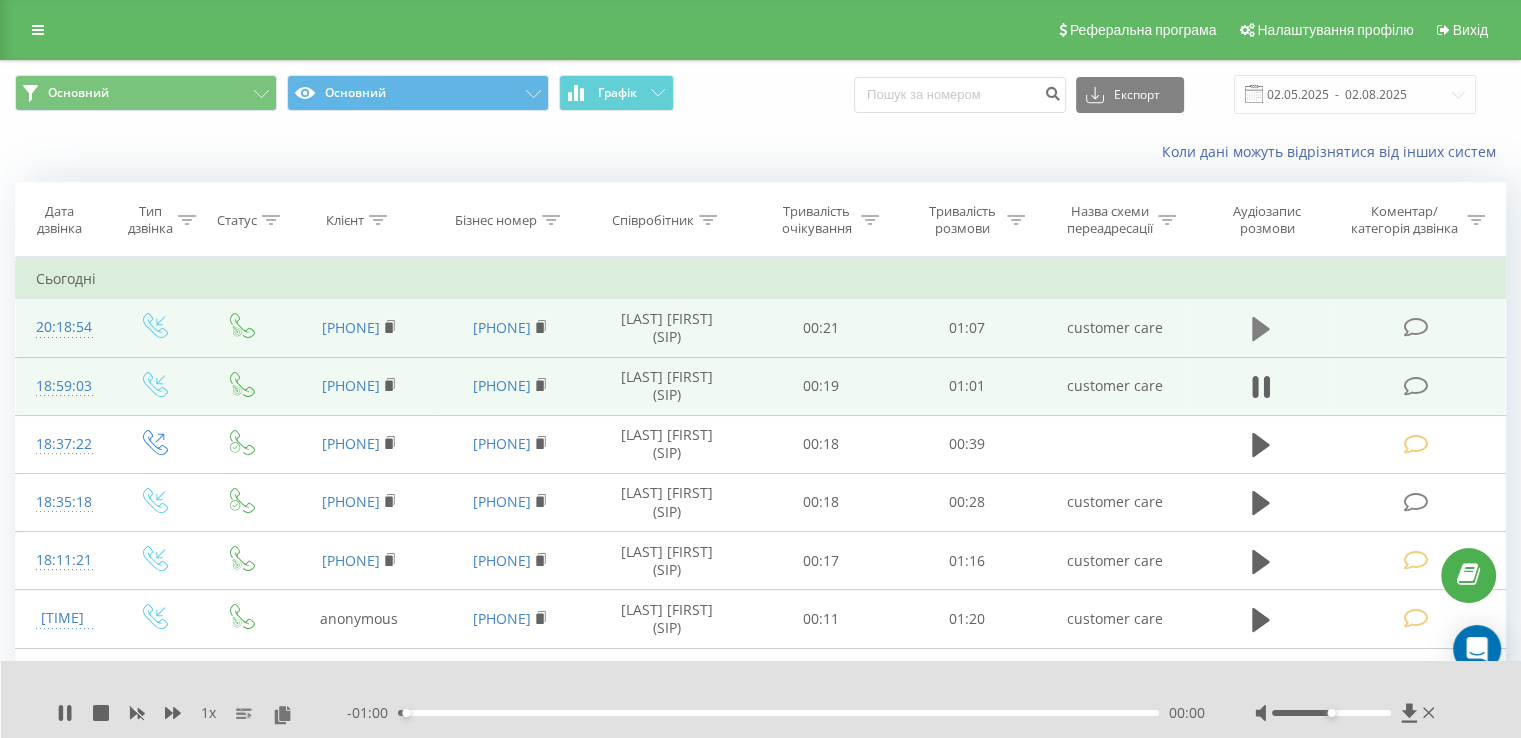 click 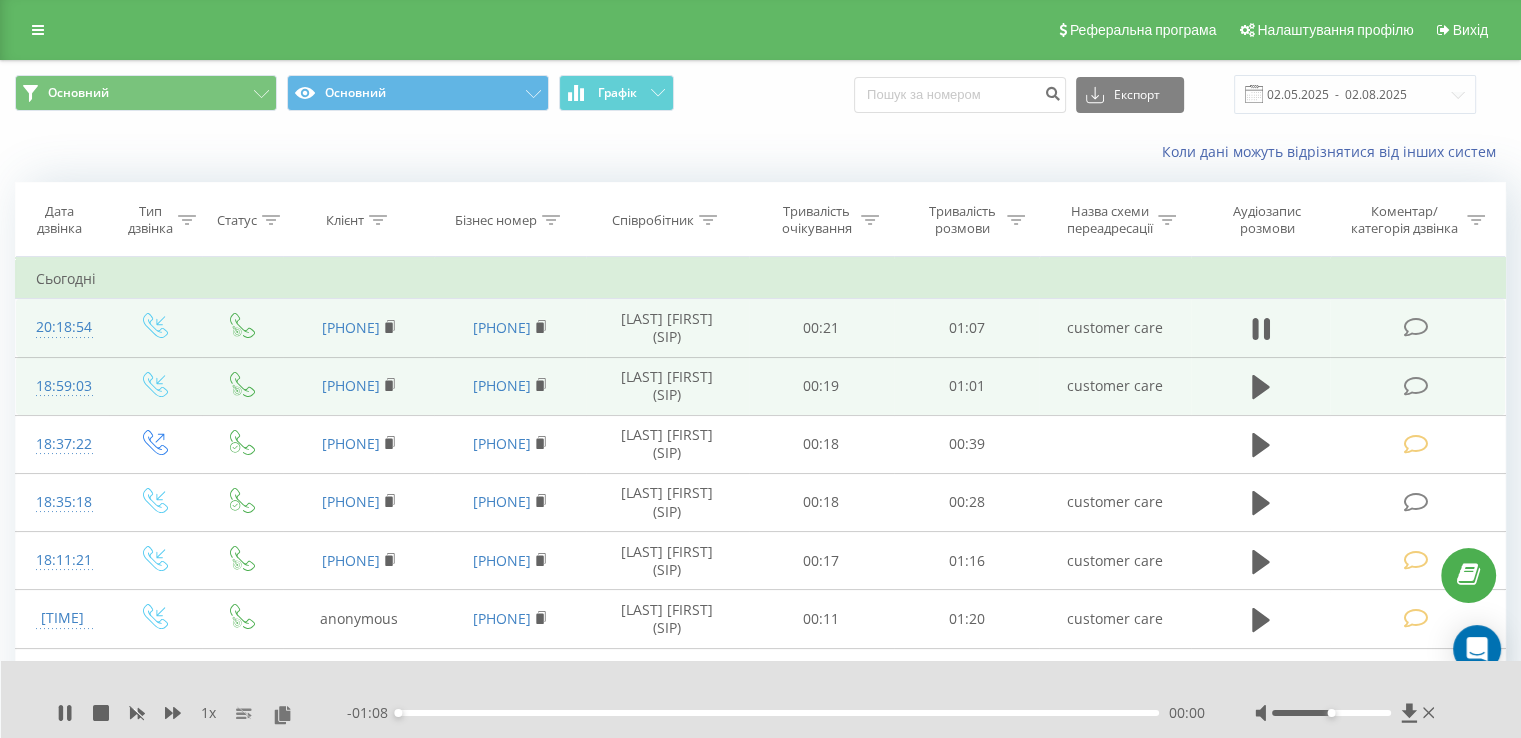click on "00:00" at bounding box center (778, 713) 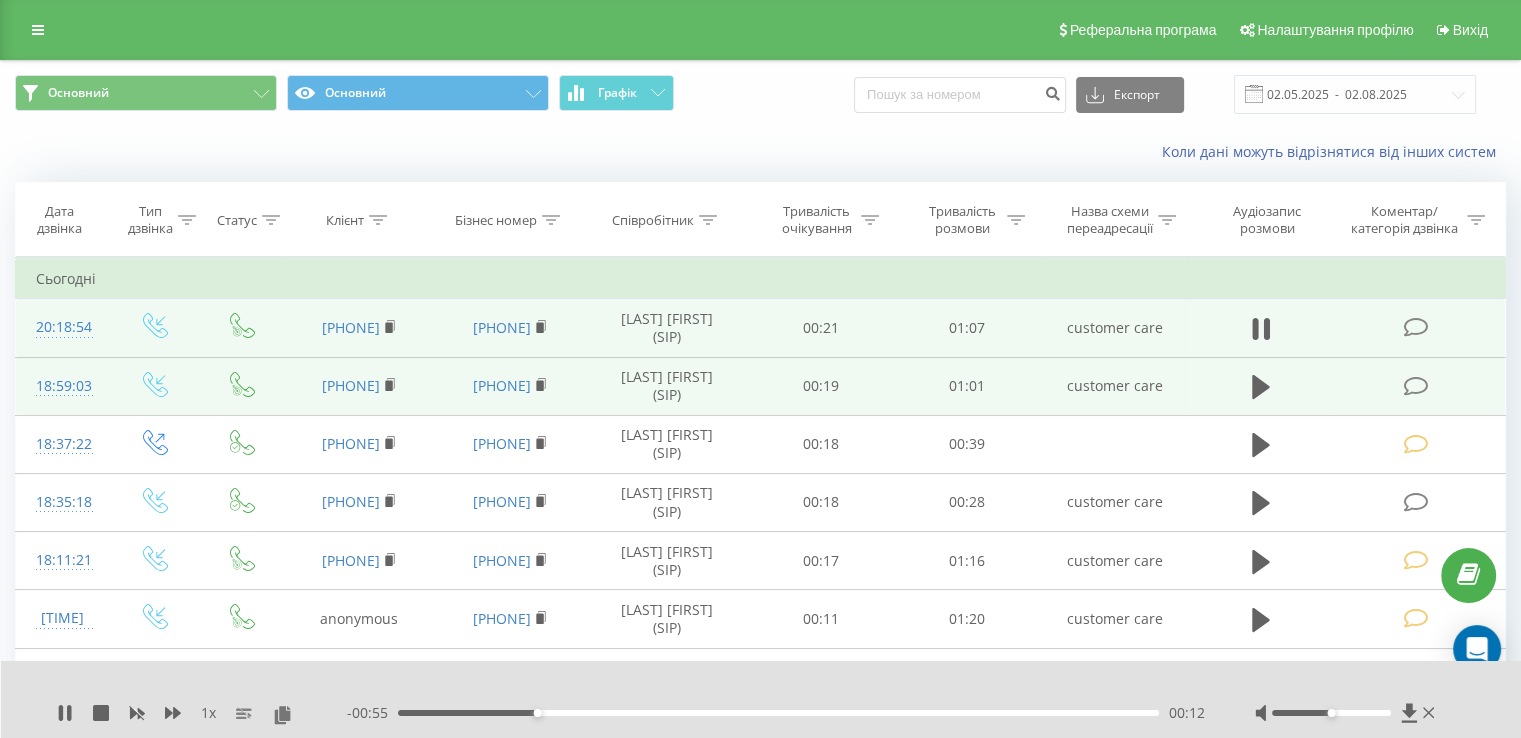 click on "- 00:55 00:12   00:12" at bounding box center (776, 713) 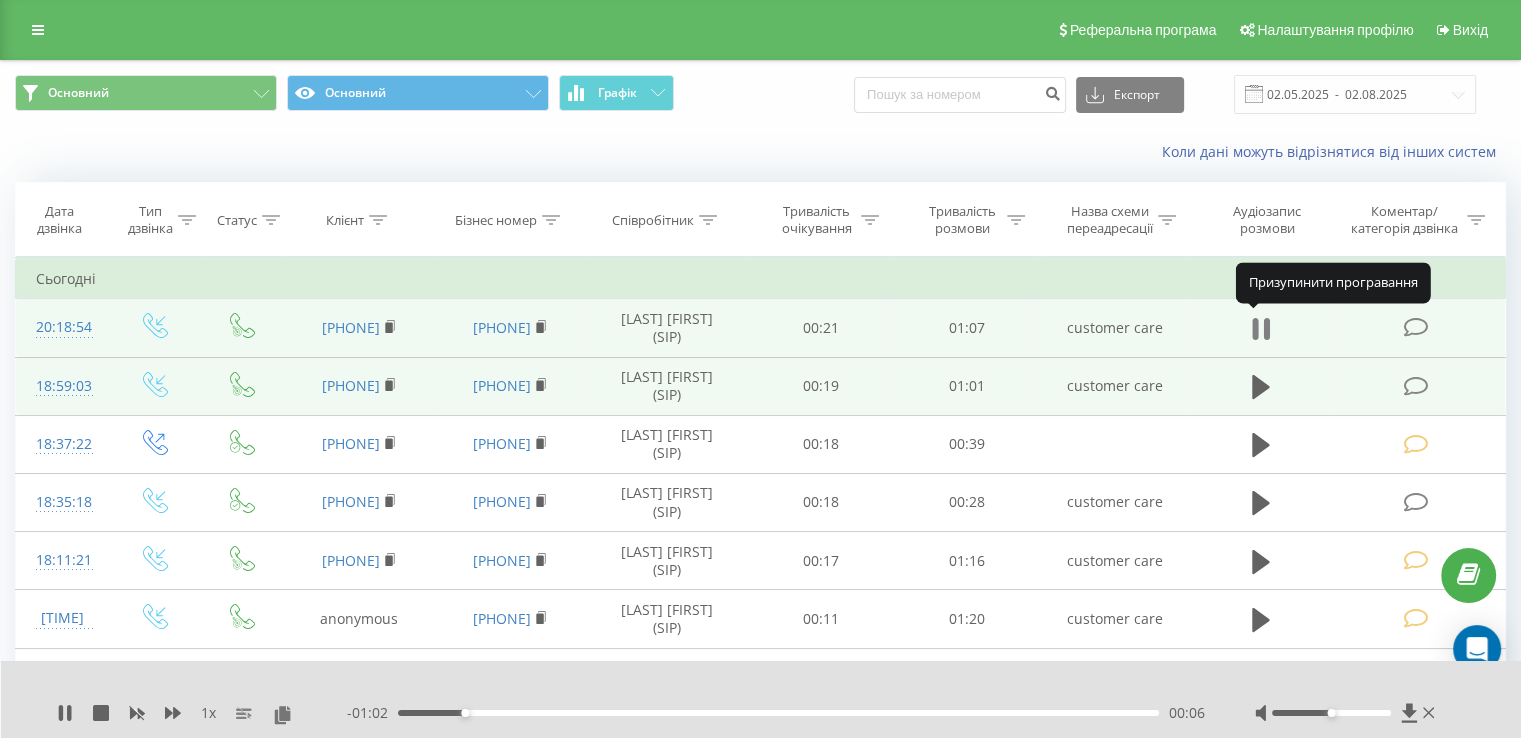 click 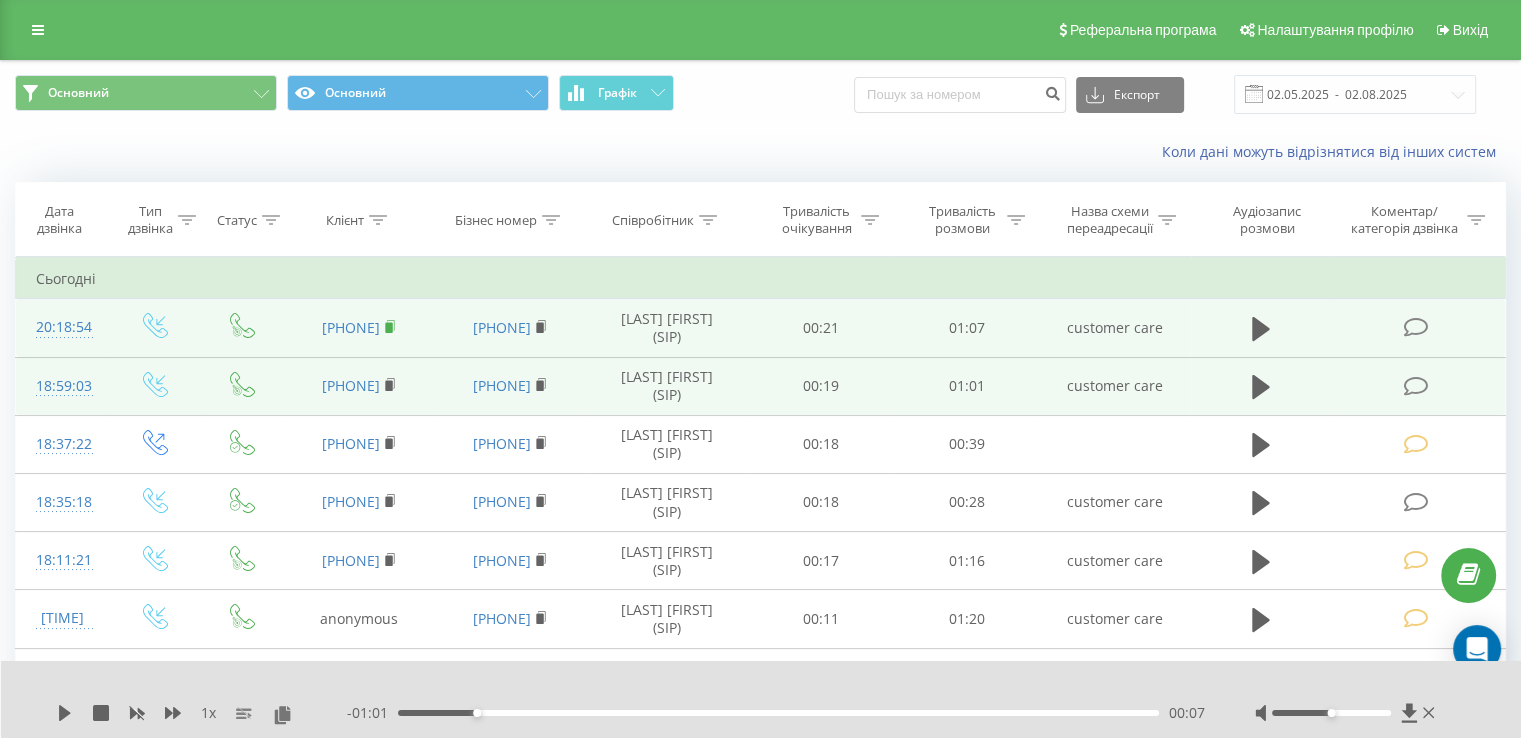 click 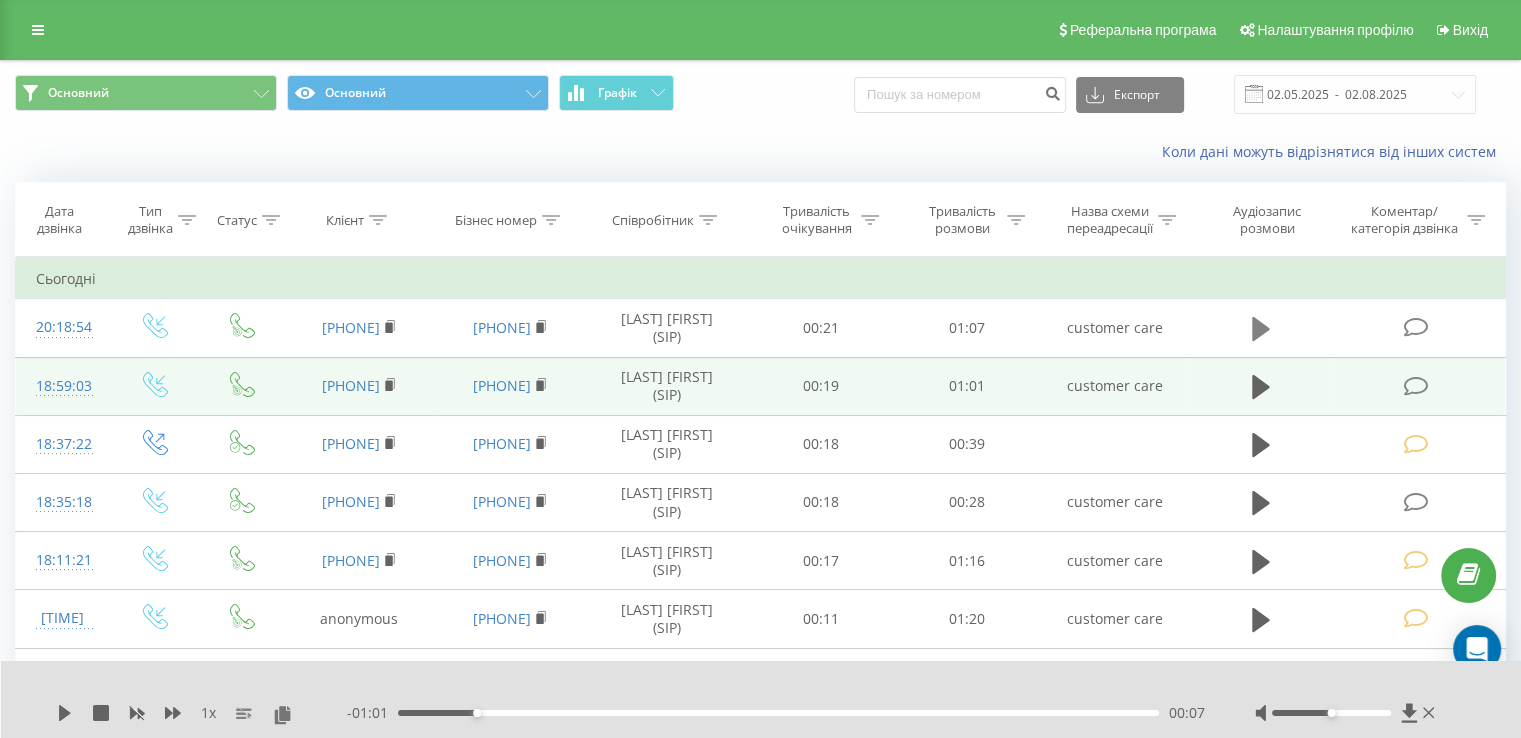 click 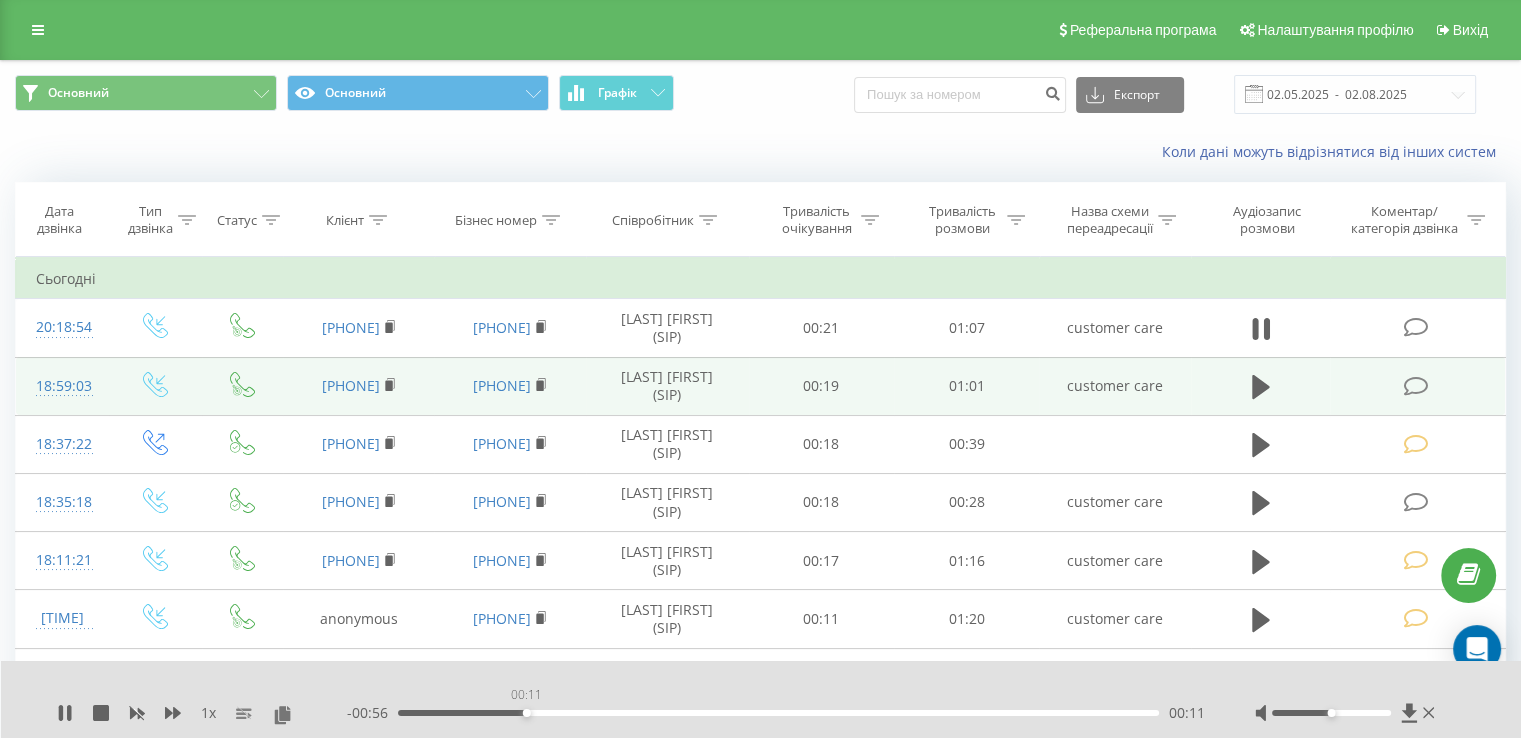 click on "00:11" at bounding box center [778, 713] 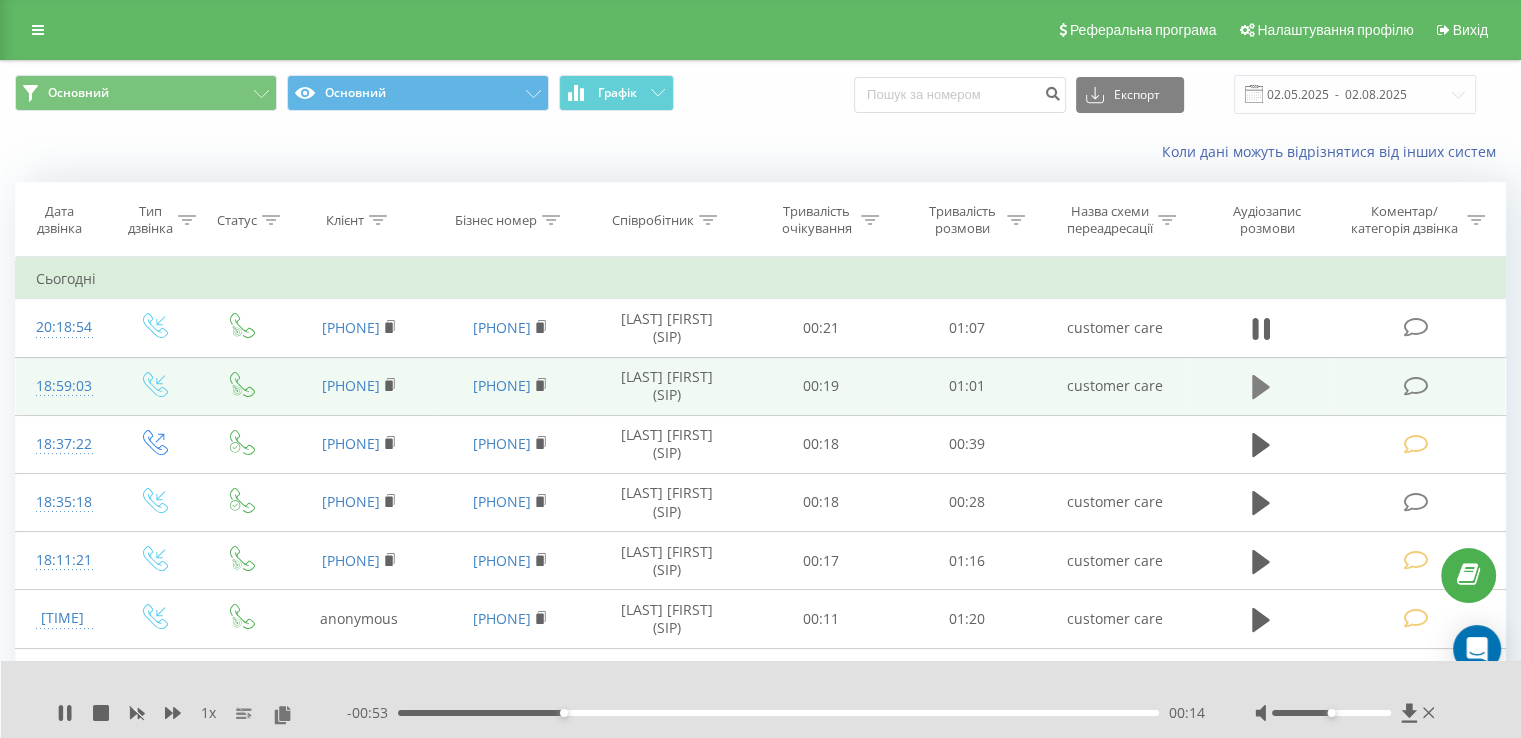 click at bounding box center [1261, 387] 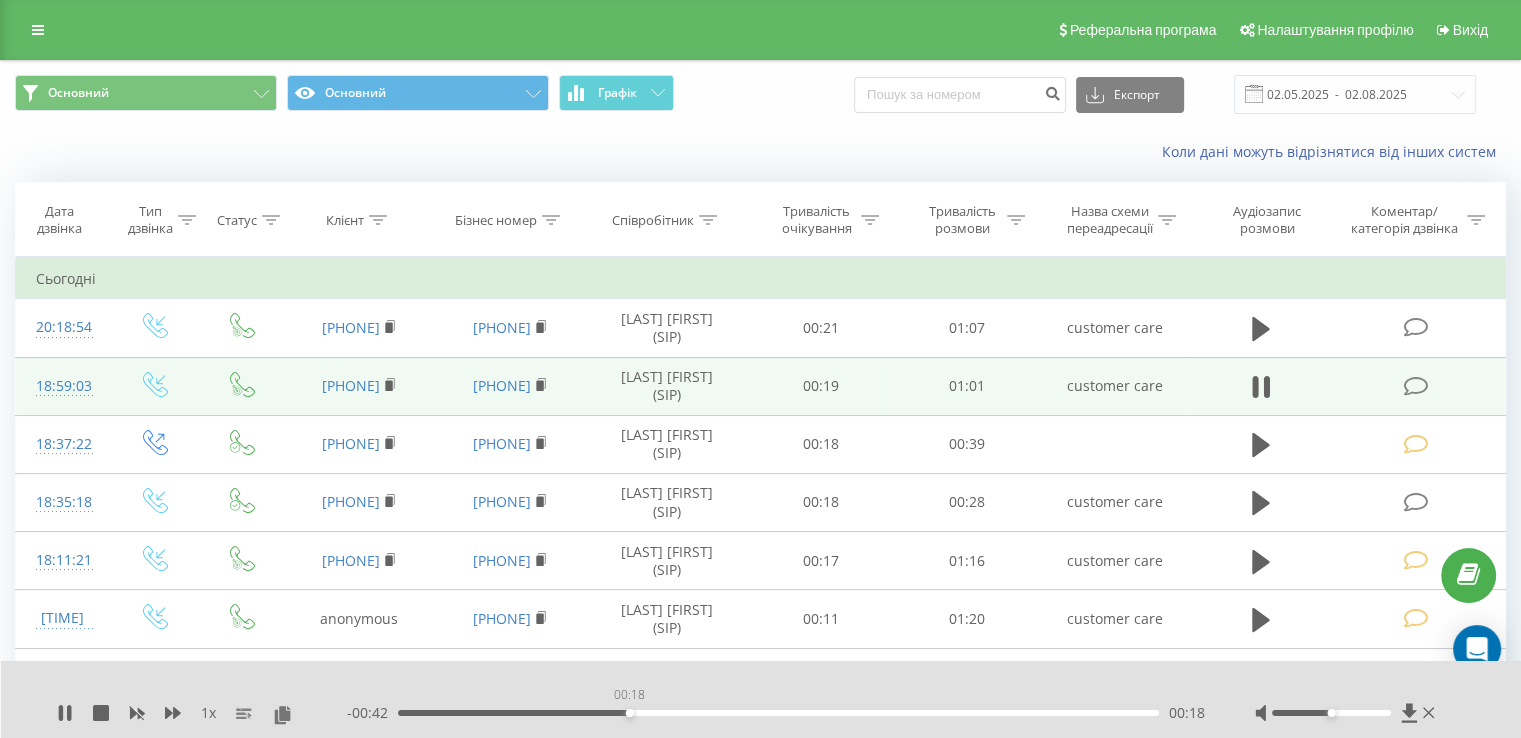 click on "00:18" at bounding box center [778, 713] 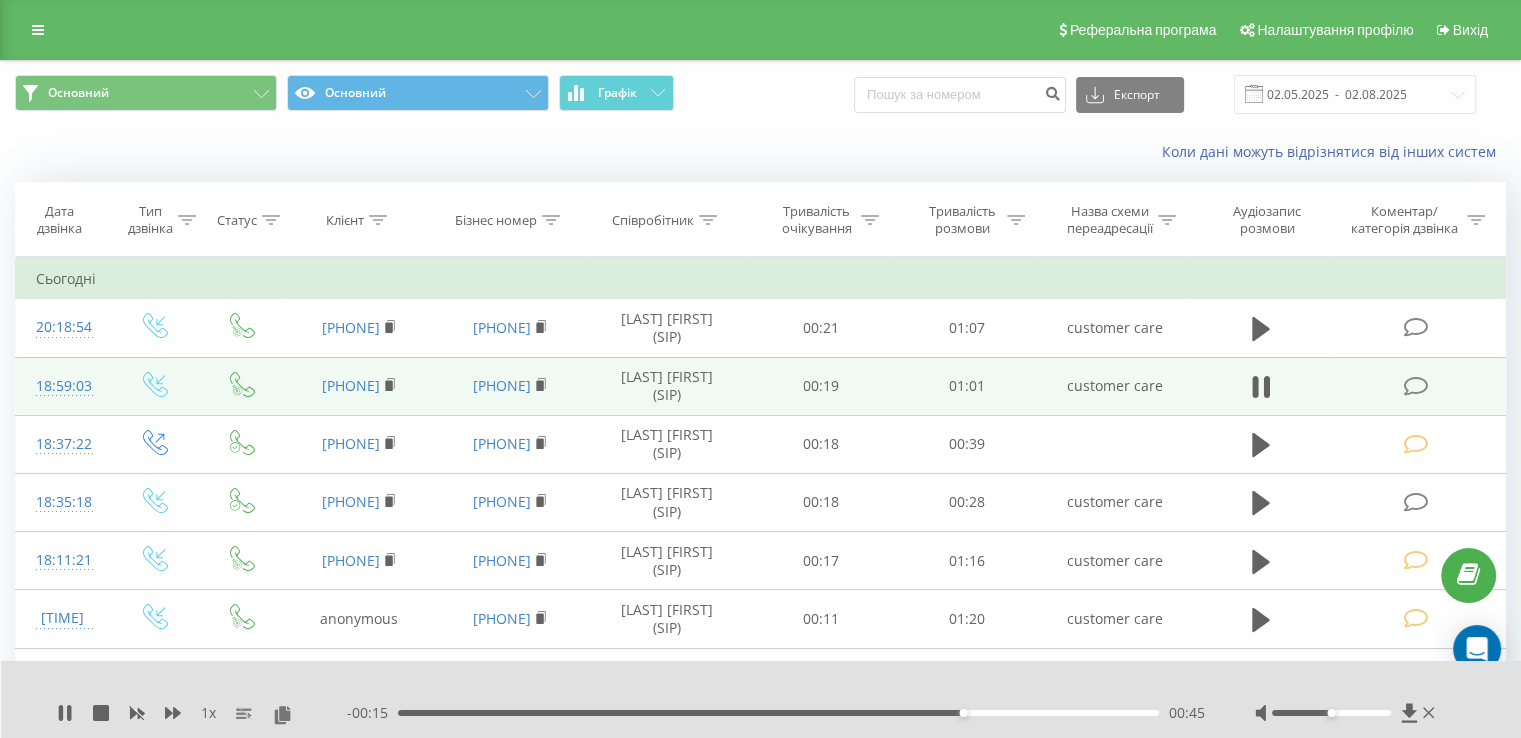 click on "00:45" at bounding box center [778, 713] 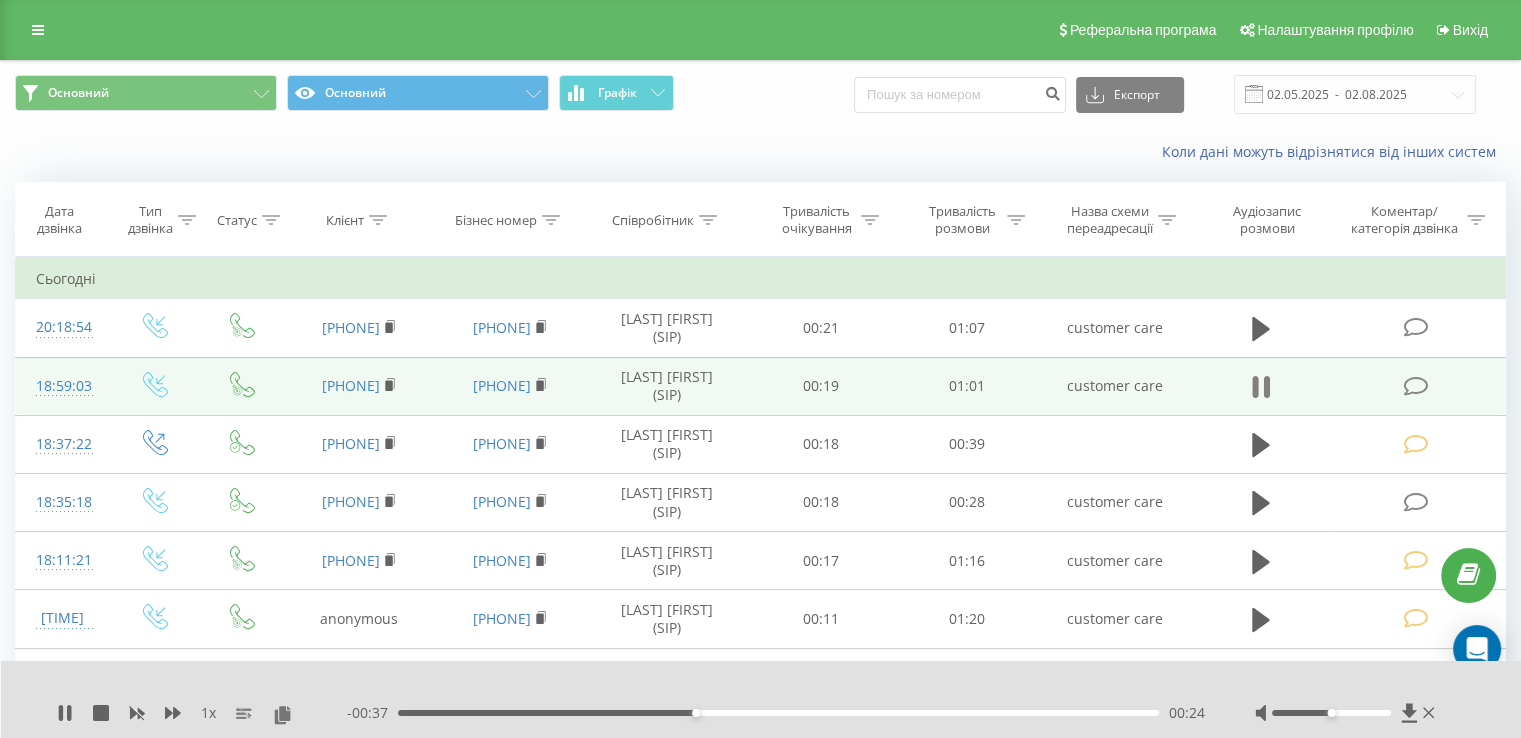 click 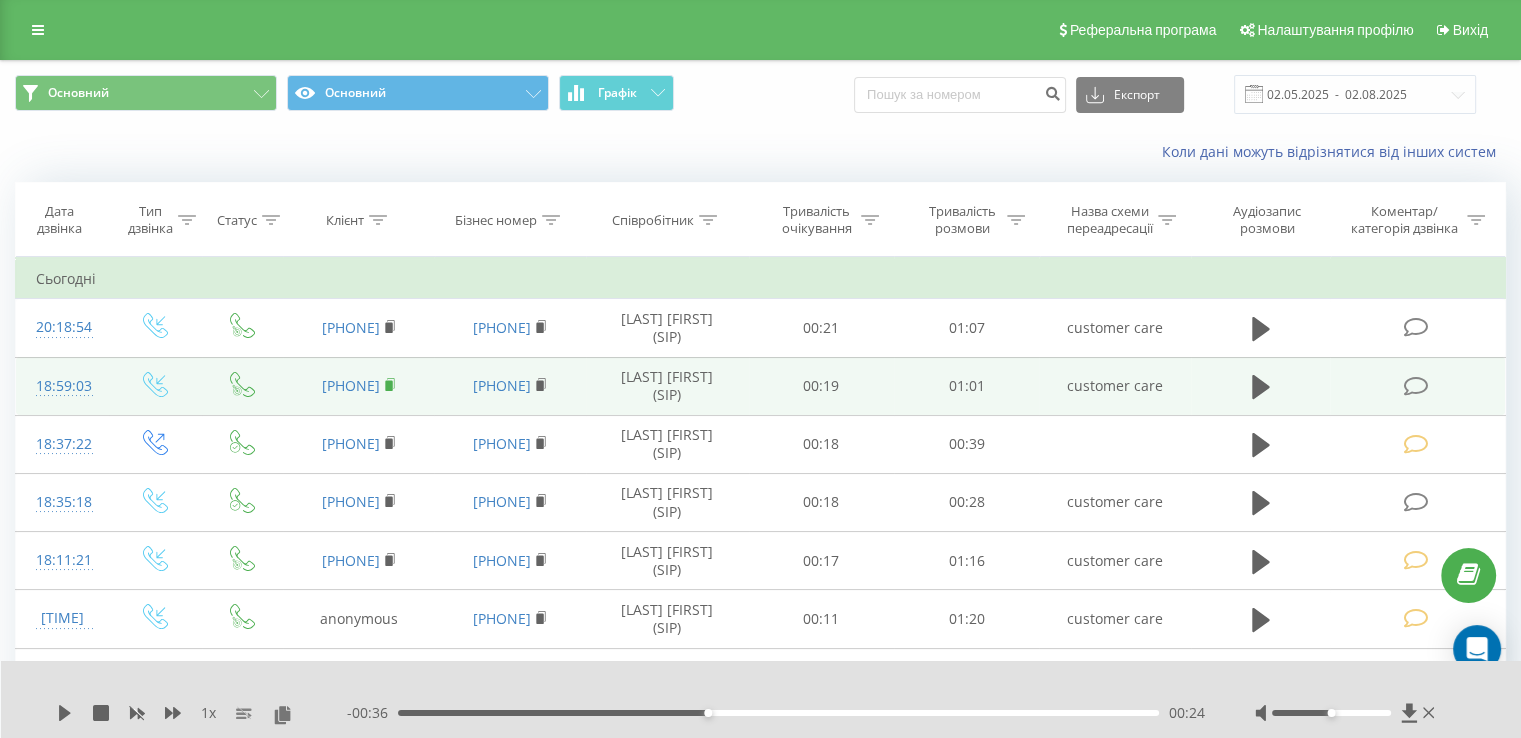 click 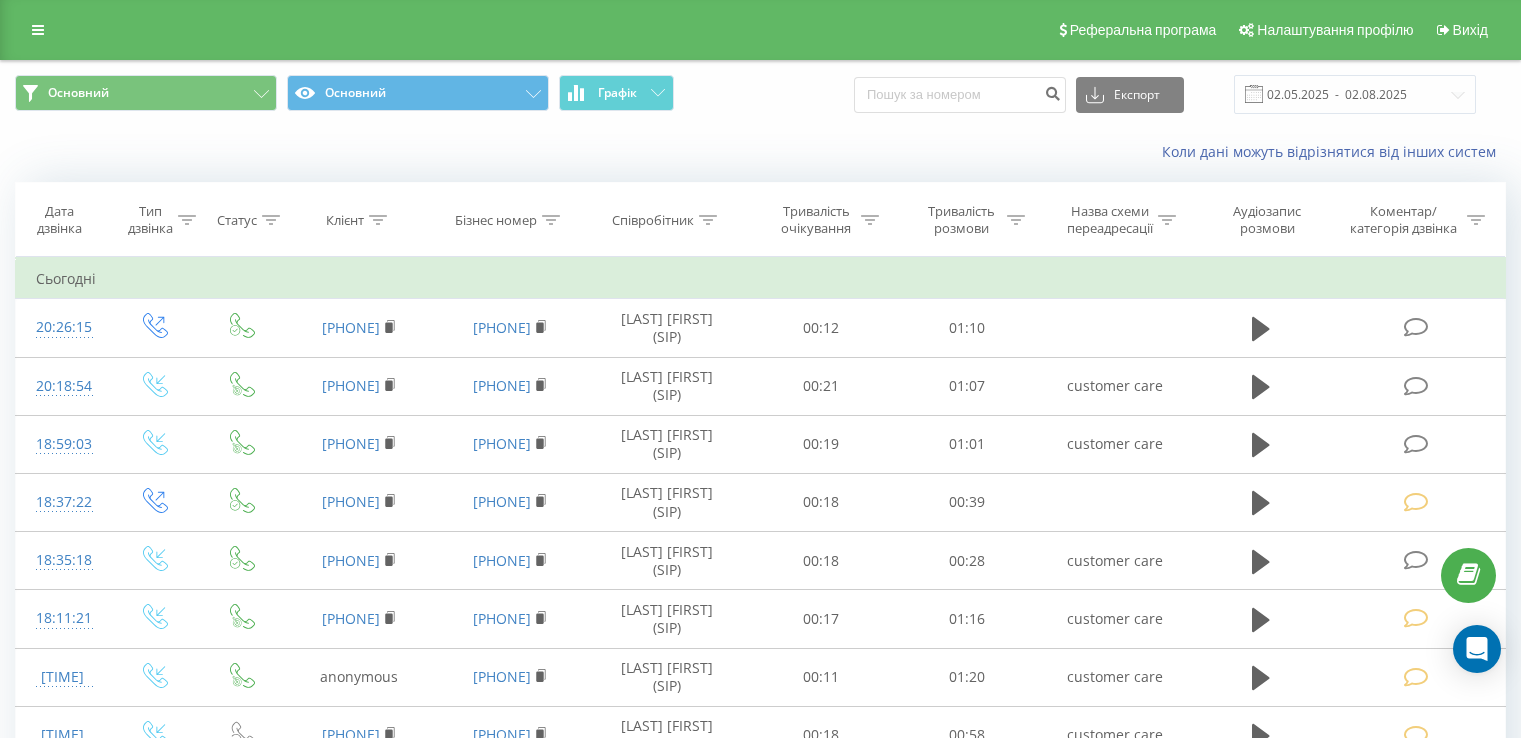 scroll, scrollTop: 0, scrollLeft: 0, axis: both 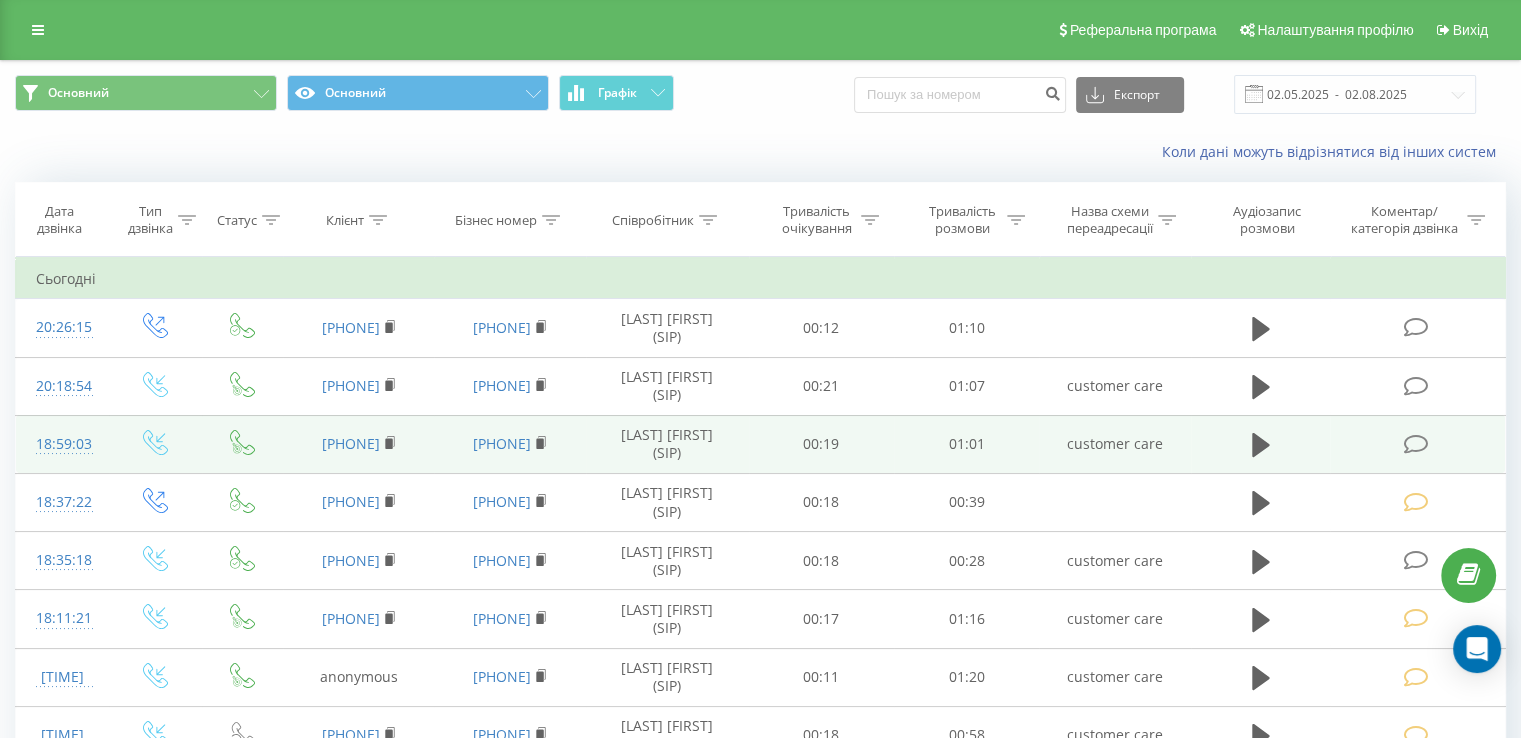 click at bounding box center [1415, 444] 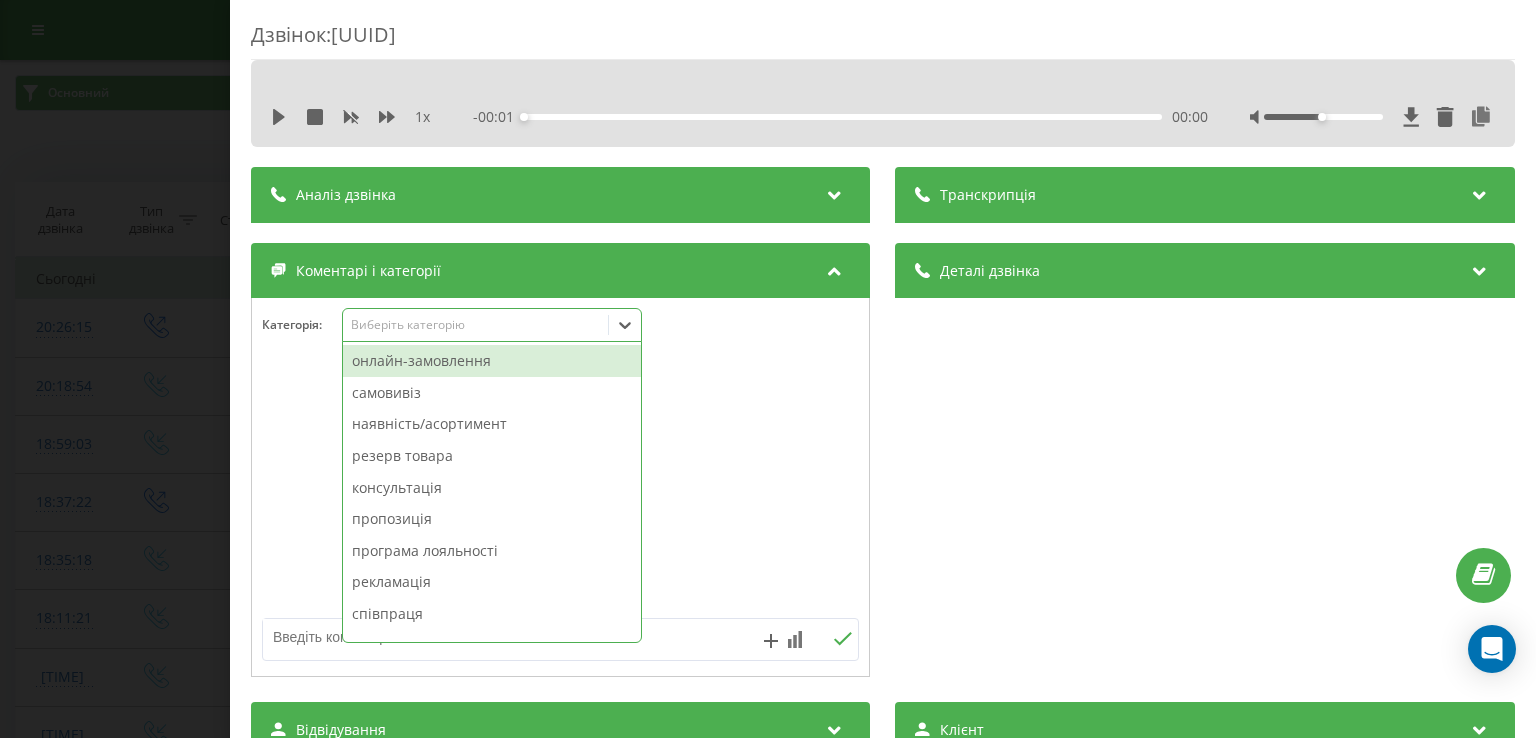 click on "Виберіть категорію" at bounding box center [476, 325] 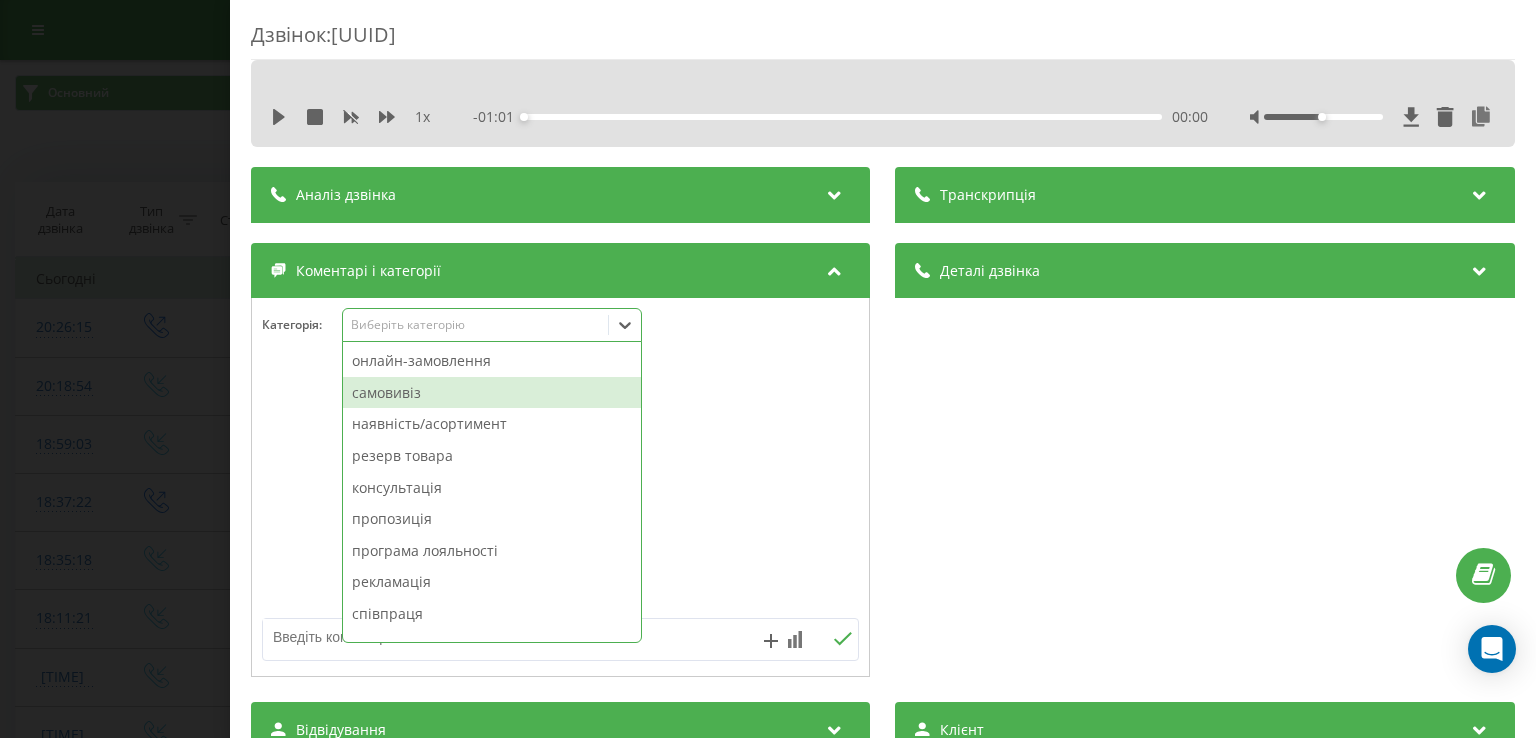 click on "самовивіз" at bounding box center (492, 393) 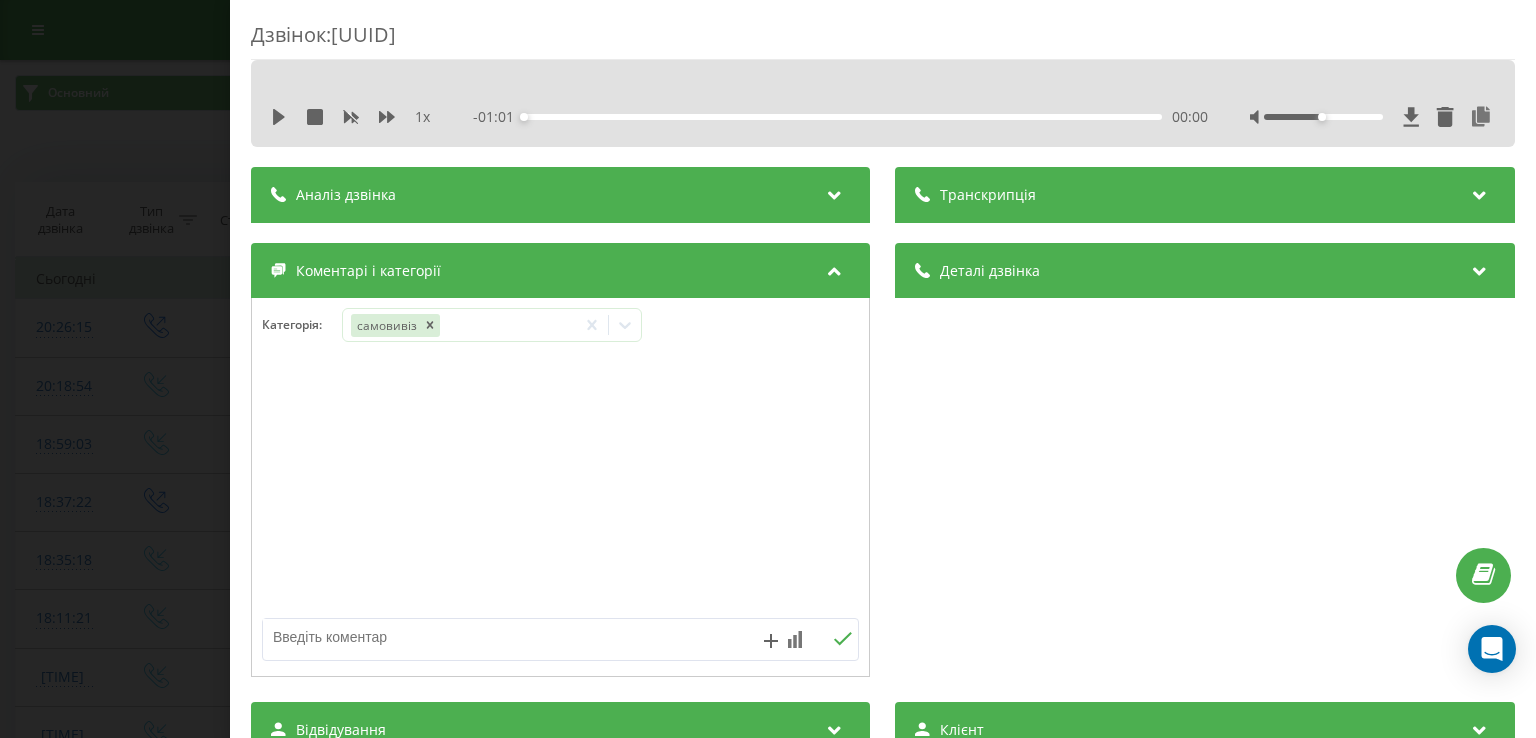 click on "Дзвінок :  ua12_-1754150343.1978687   1 x  - 01:01 00:00   00:00   Транскрипція Для AI-аналізу майбутніх дзвінків  налаштуйте та активуйте профіль на сторінці . Якщо профіль вже є і дзвінок відповідає його умовам, оновіть сторінку через 10 хвилин - AI аналізує поточний дзвінок. Аналіз дзвінка Для AI-аналізу майбутніх дзвінків  налаштуйте та активуйте профіль на сторінці . Якщо профіль вже є і дзвінок відповідає його умовам, оновіть сторінку через 10 хвилин - AI аналізує поточний дзвінок. Деталі дзвінка Загальне Дата дзвінка 2025-08-02 18:59:03 Тип дзвінка Вхідний Статус дзвінка Цільовий 380674455249 /" at bounding box center (768, 369) 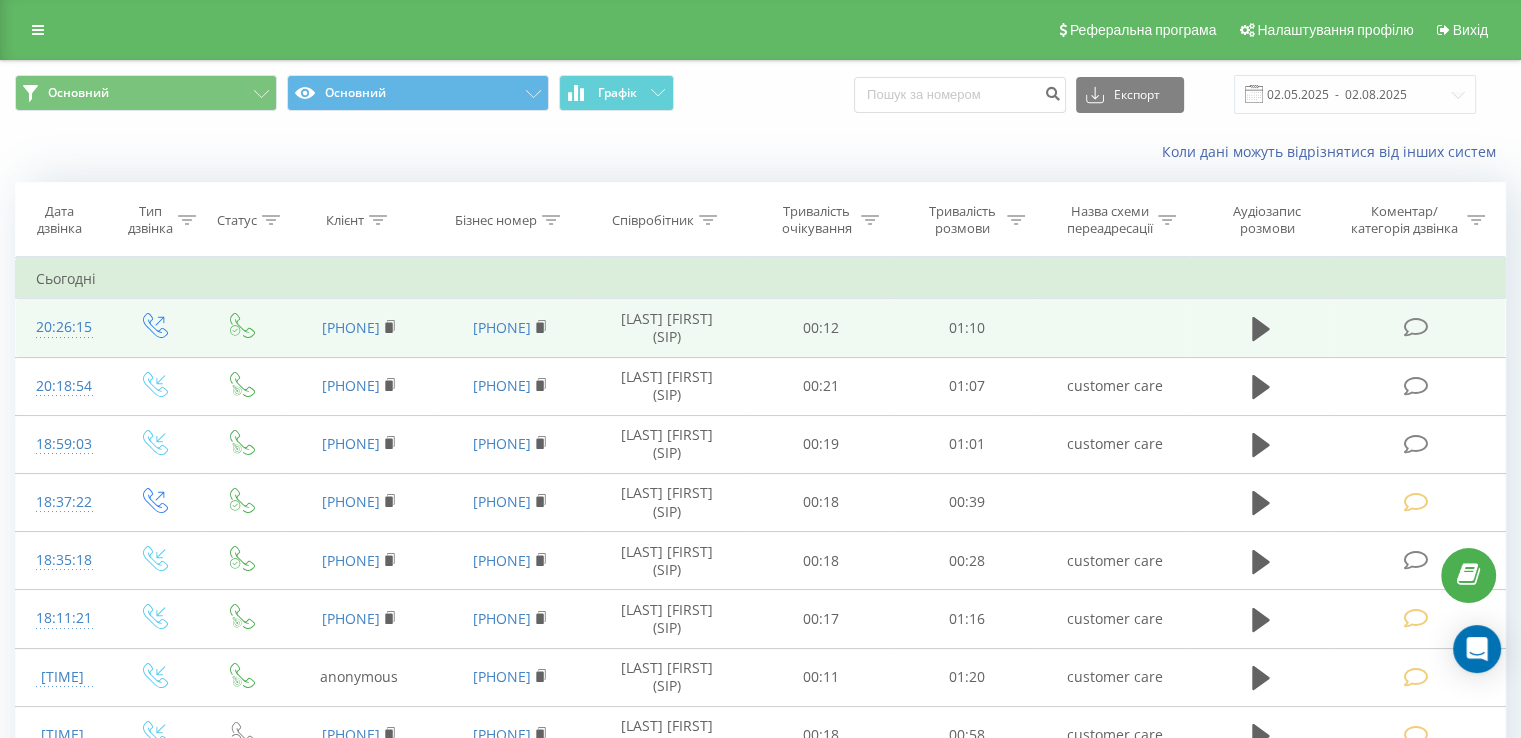 click at bounding box center [1415, 327] 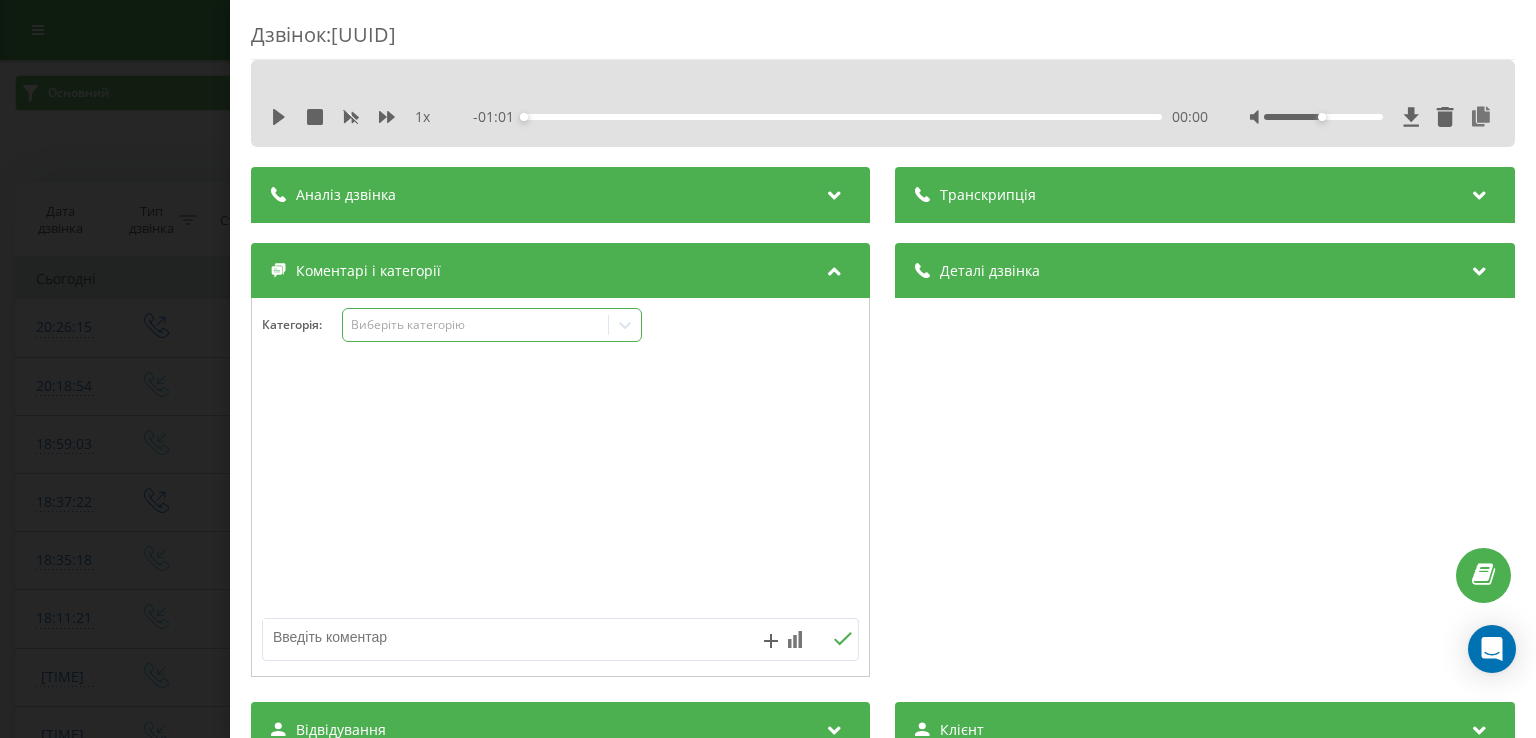 drag, startPoint x: 416, startPoint y: 318, endPoint x: 416, endPoint y: 334, distance: 16 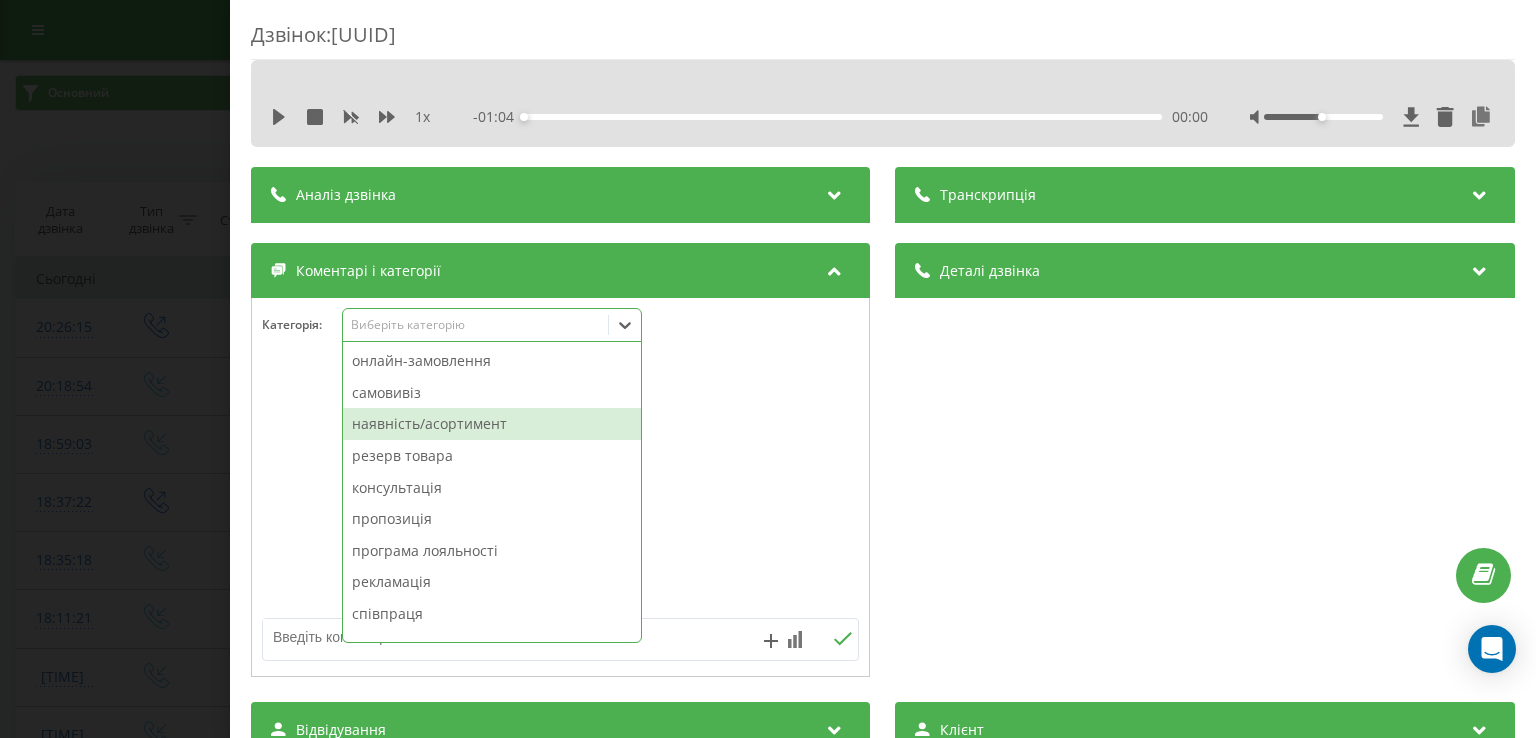 click on "наявність/асортимент" at bounding box center [492, 424] 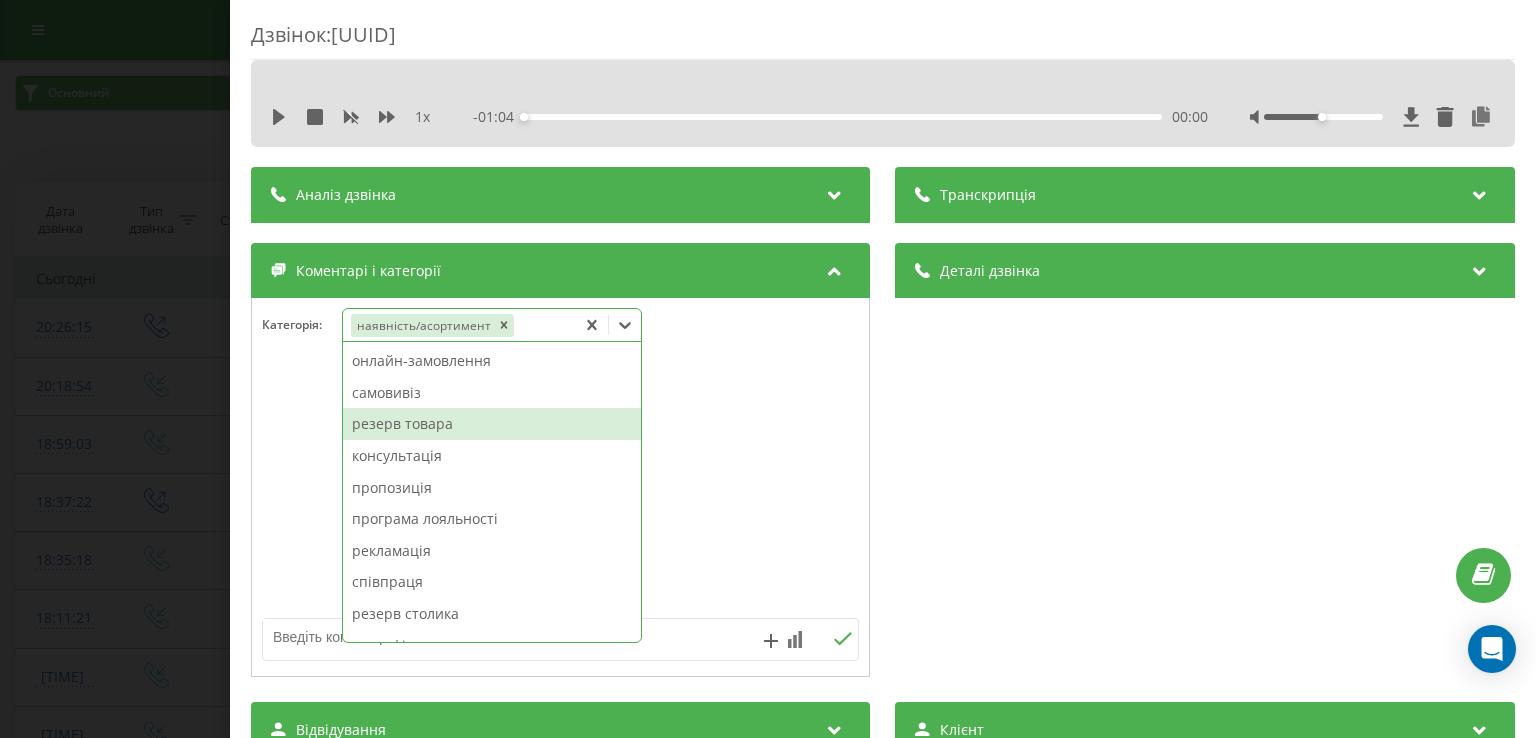 click on "резерв товара" at bounding box center [492, 424] 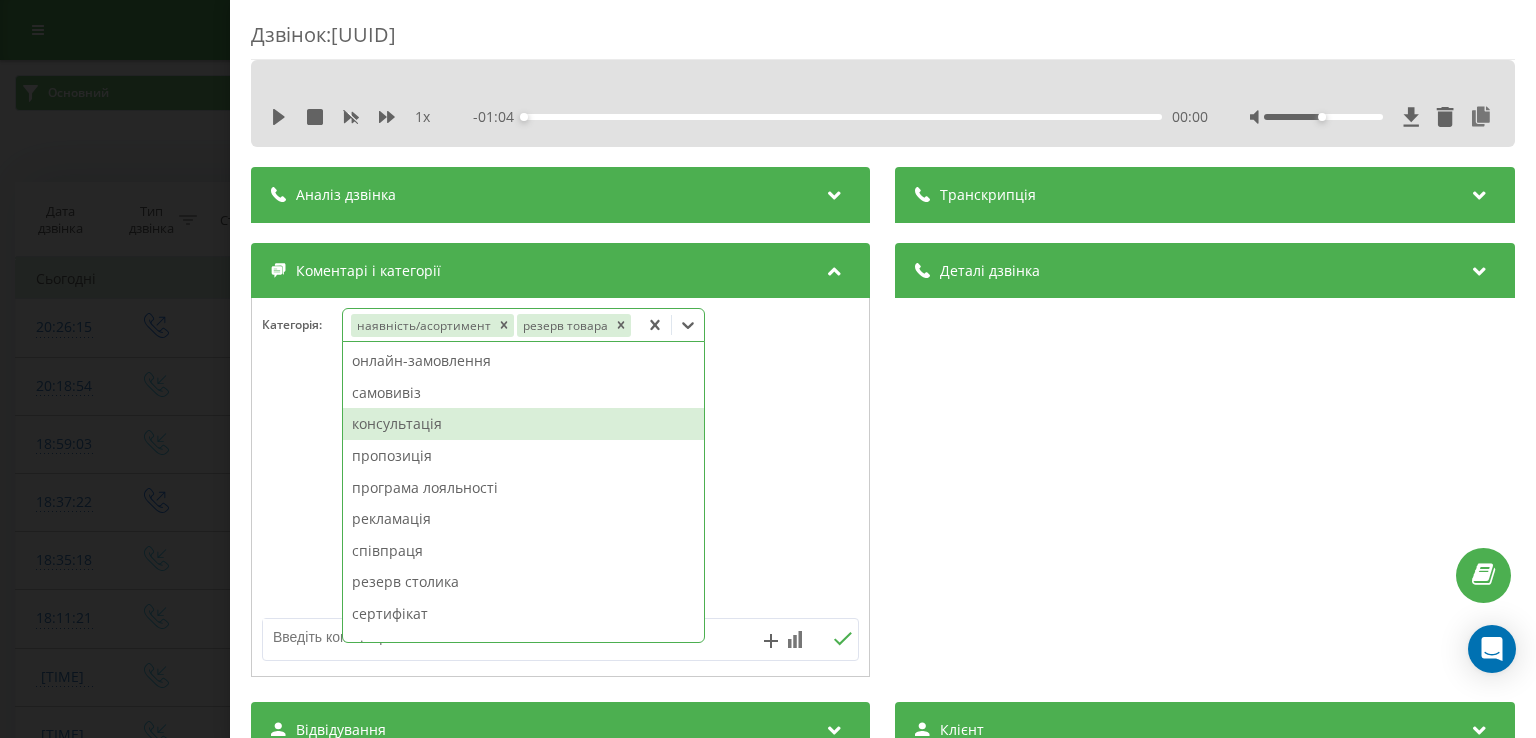 click on "Дзвінок :  ua6_-1754155574.10976191   1 x  - 01:04 00:00   00:00   Транскрипція Для AI-аналізу майбутніх дзвінків  налаштуйте та активуйте профіль на сторінці . Якщо профіль вже є і дзвінок відповідає його умовам, оновіть сторінку через 10 хвилин - AI аналізує поточний дзвінок. Аналіз дзвінка Для AI-аналізу майбутніх дзвінків  налаштуйте та активуйте профіль на сторінці . Якщо профіль вже є і дзвінок відповідає його умовам, оновіть сторінку через 10 хвилин - AI аналізує поточний дзвінок. Деталі дзвінка Загальне Дата дзвінка 2025-08-02 20:26:15 Тип дзвінка Вихідний Статус дзвінка Успішний 380999999075" at bounding box center [768, 369] 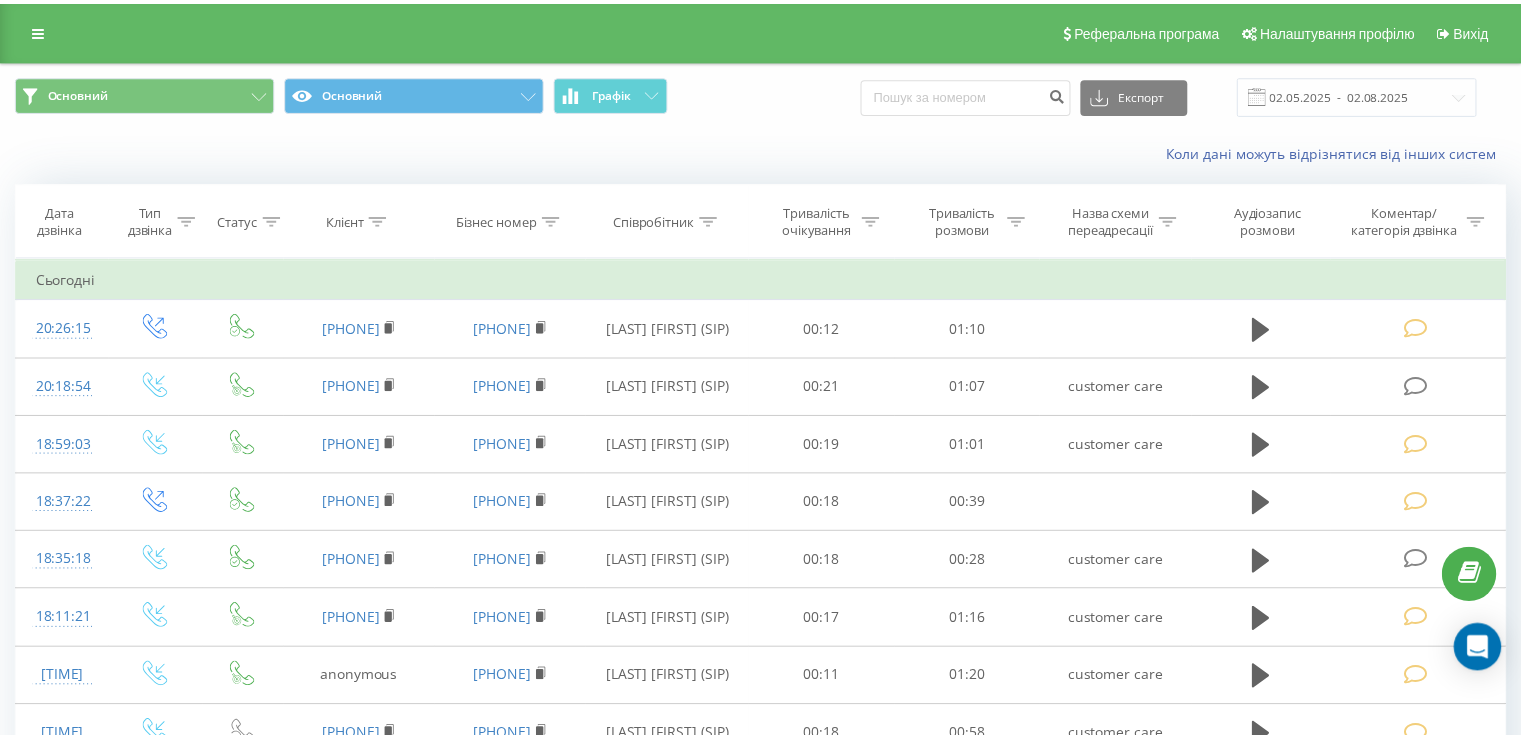 scroll, scrollTop: 0, scrollLeft: 0, axis: both 